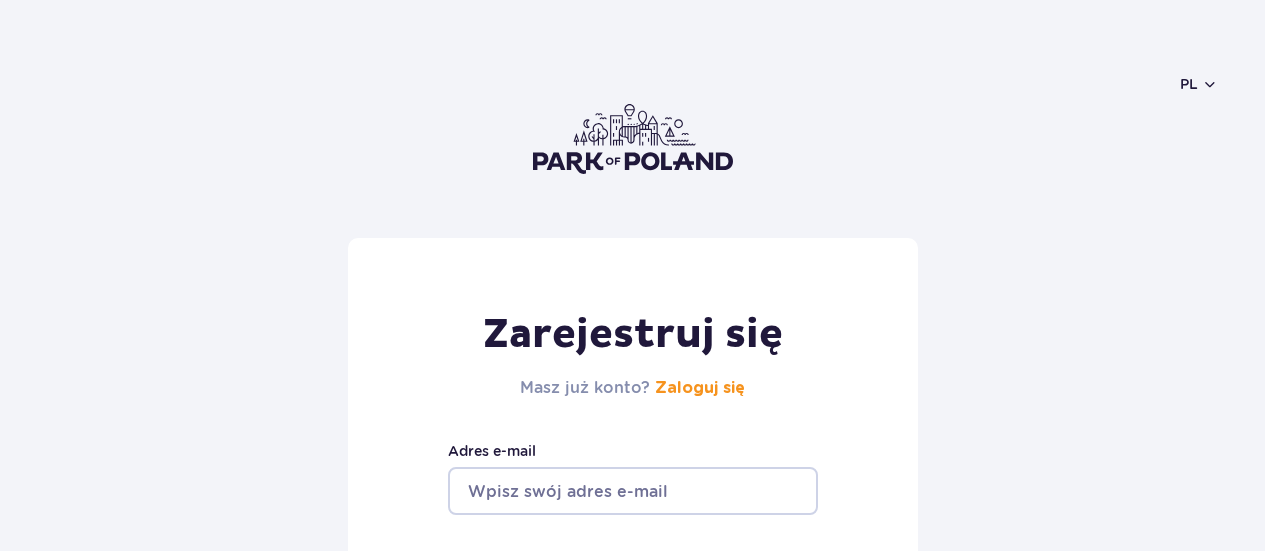 scroll, scrollTop: 200, scrollLeft: 0, axis: vertical 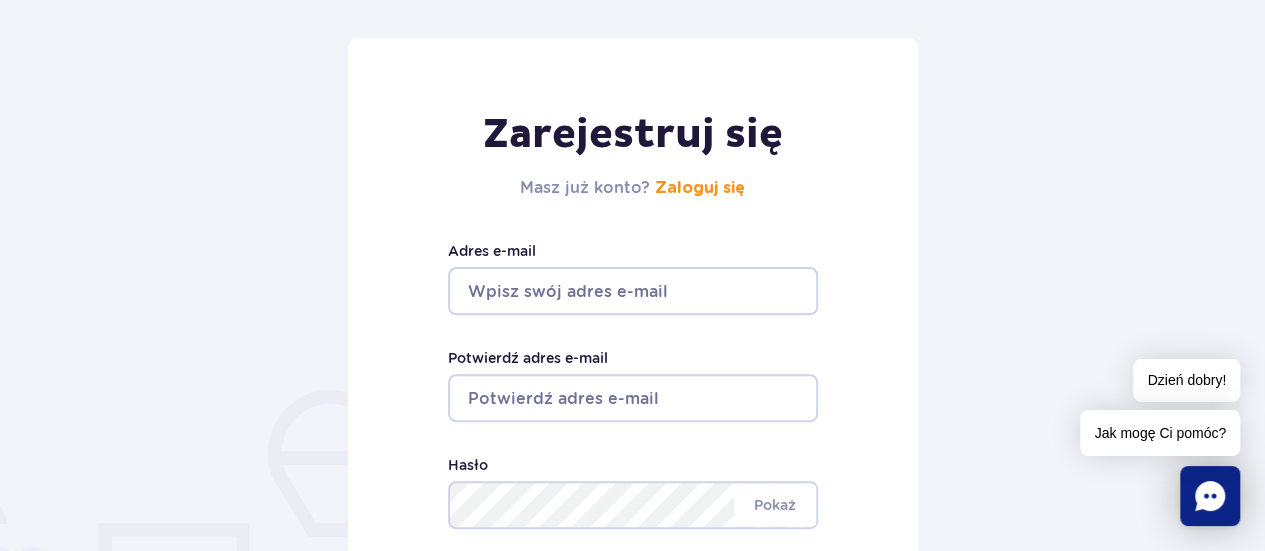 click on "Adres e-mail" at bounding box center (633, 291) 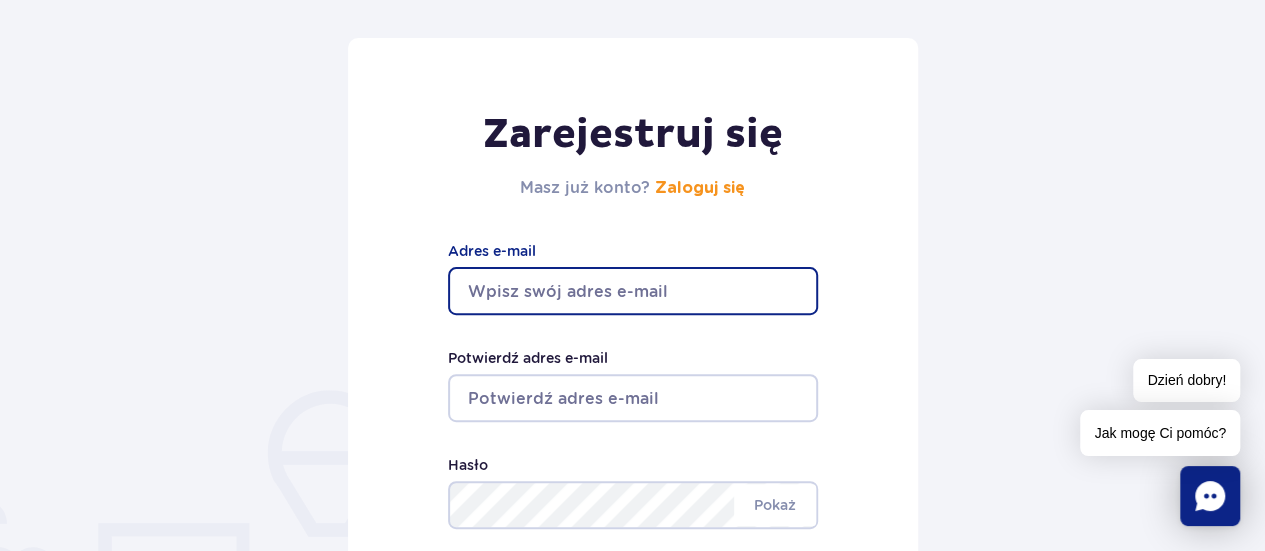 type on "misza213@gmail.com" 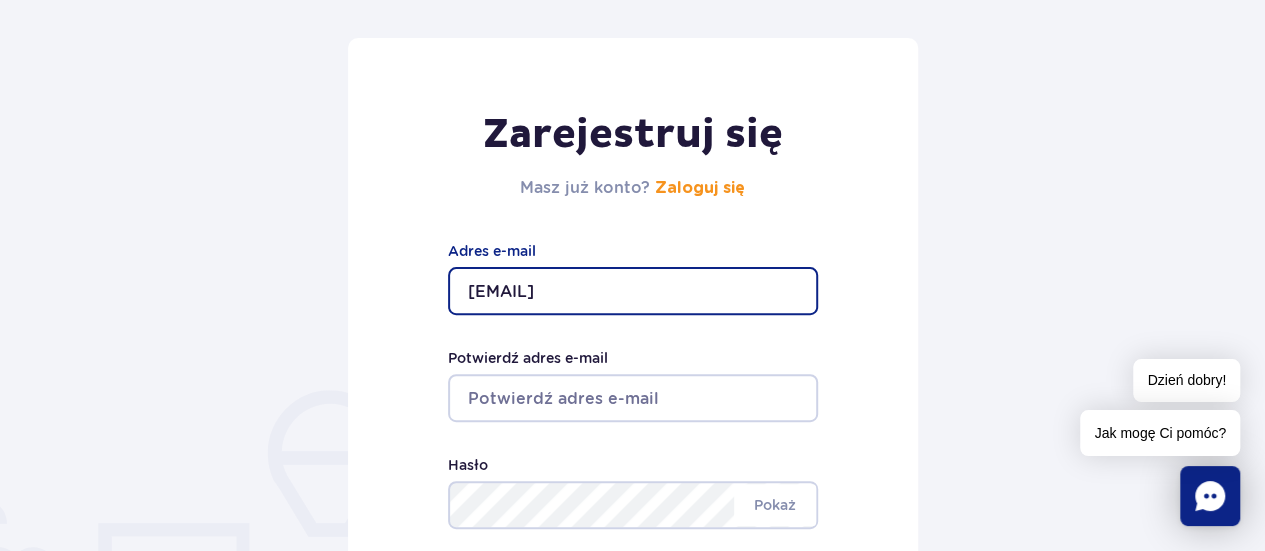 type on "misza213@gmail.com" 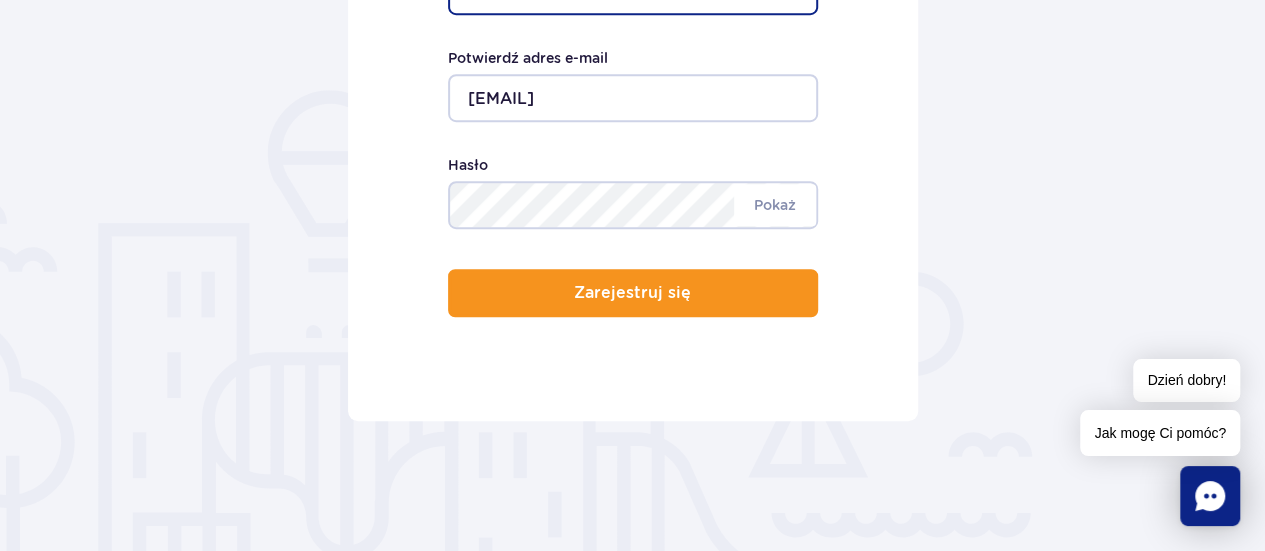 click on "Minimum 8 znaków.
Pokaż
Hasło" at bounding box center (633, 191) 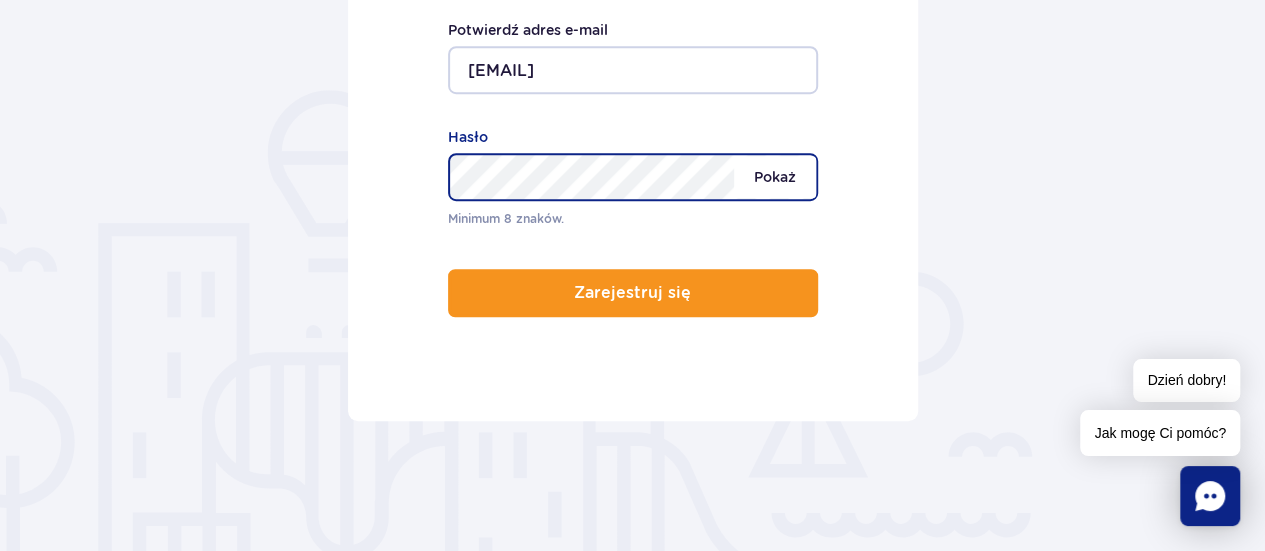 scroll, scrollTop: 500, scrollLeft: 0, axis: vertical 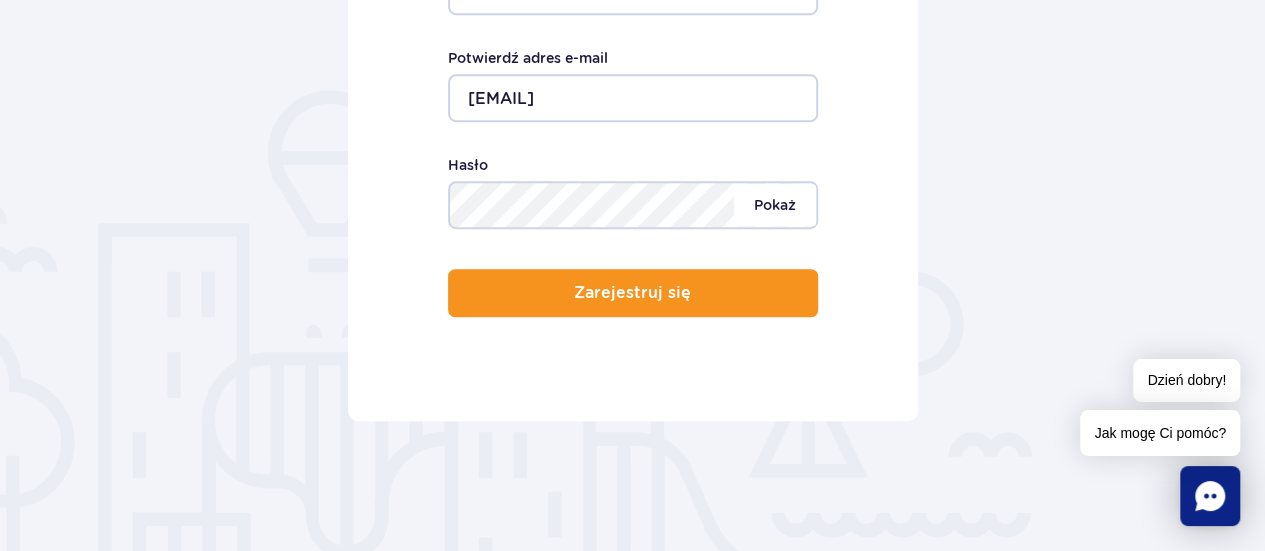 click on "Pokaż" at bounding box center [633, 205] 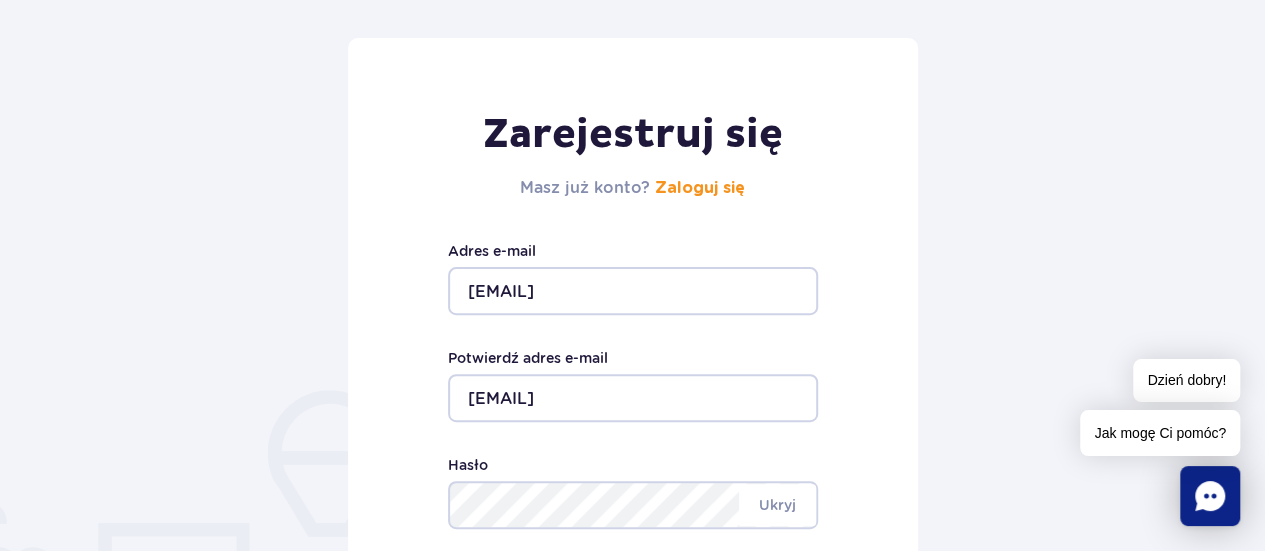 scroll, scrollTop: 400, scrollLeft: 0, axis: vertical 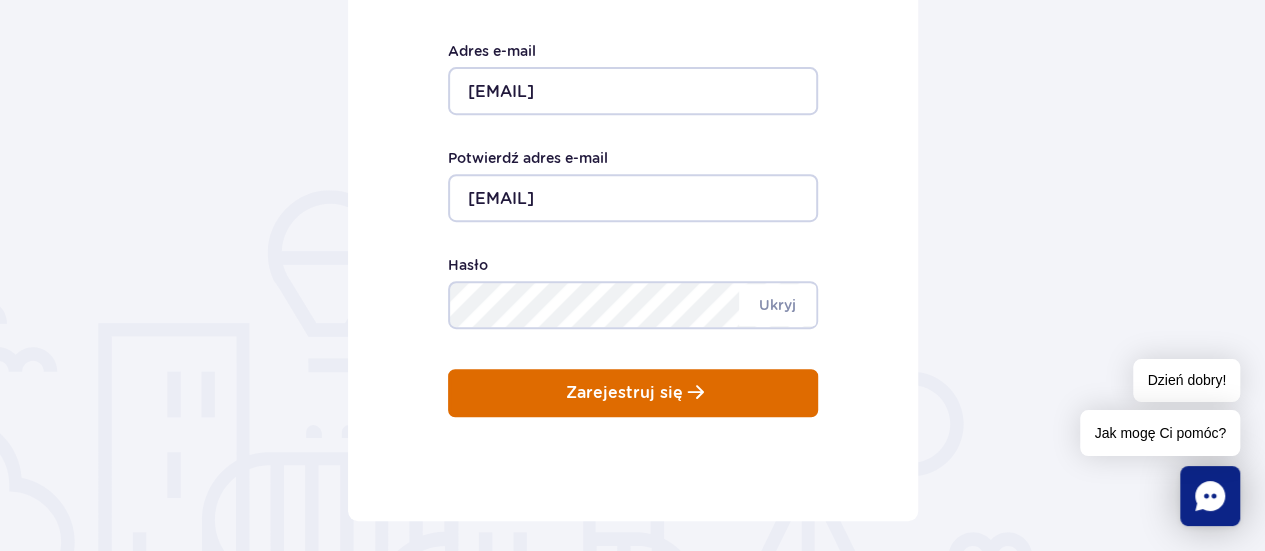 click on "Zarejestruj się" at bounding box center [624, 393] 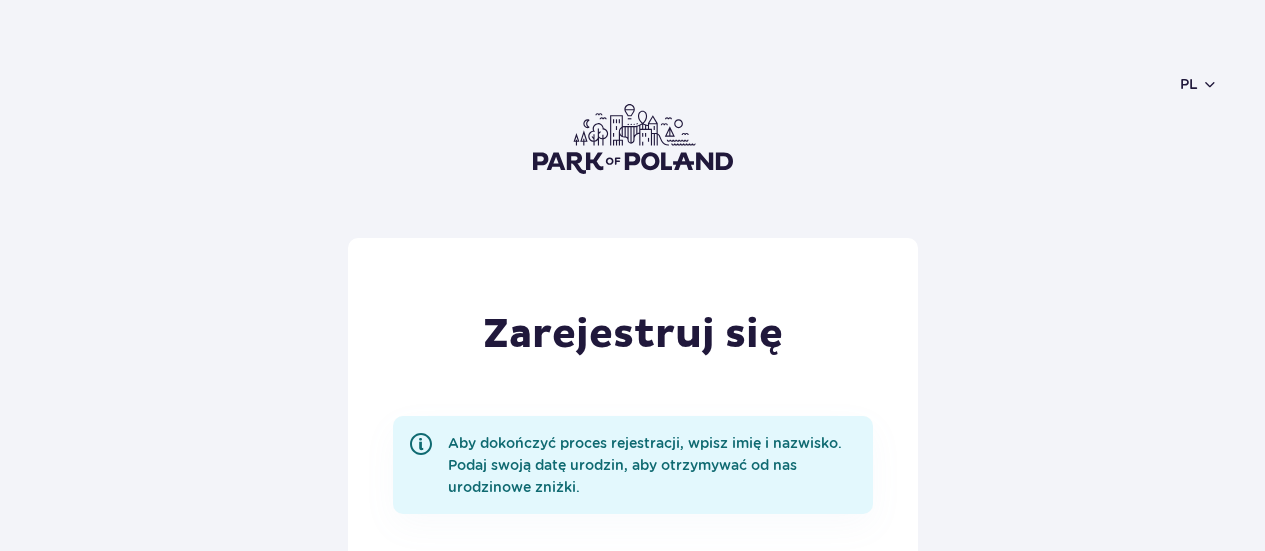 scroll, scrollTop: 0, scrollLeft: 0, axis: both 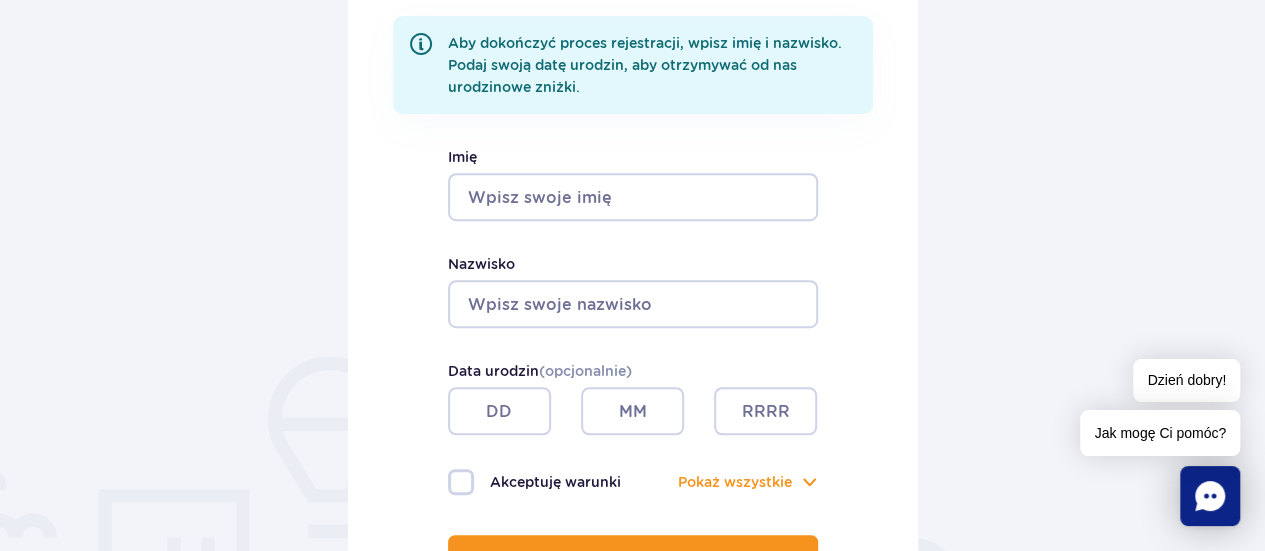 click on "Imię" at bounding box center [633, 197] 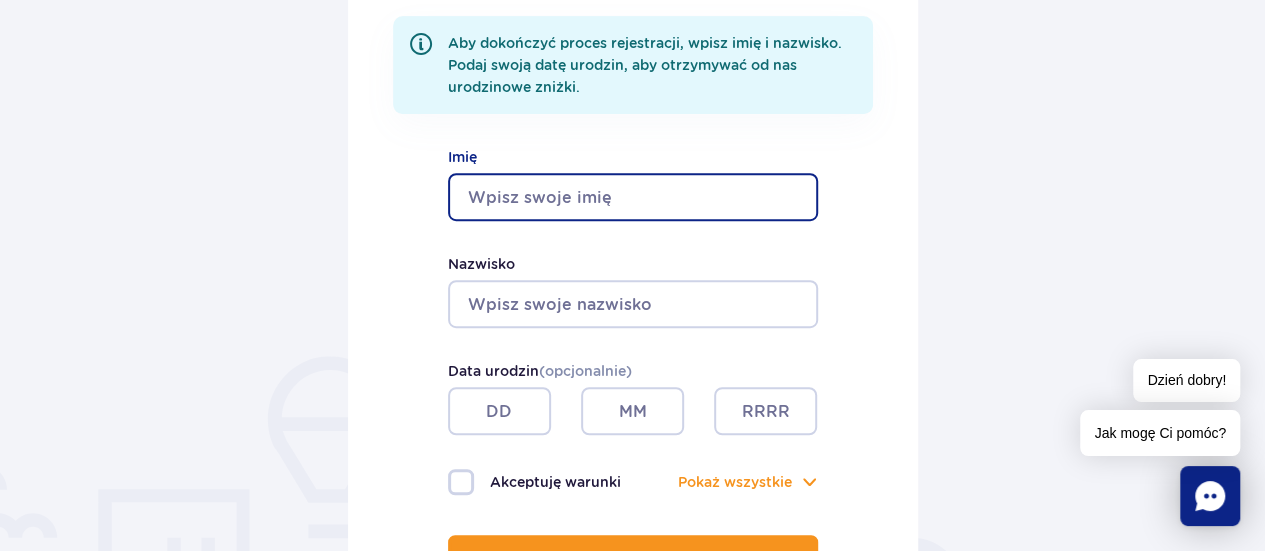 type on "Michał" 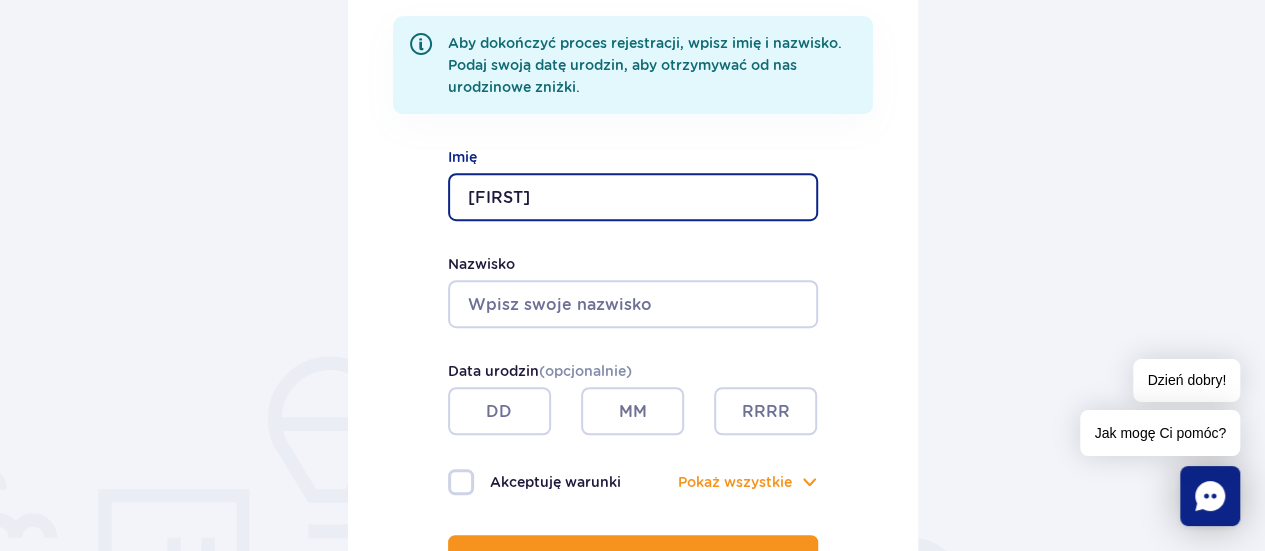 type on "Jakimiak" 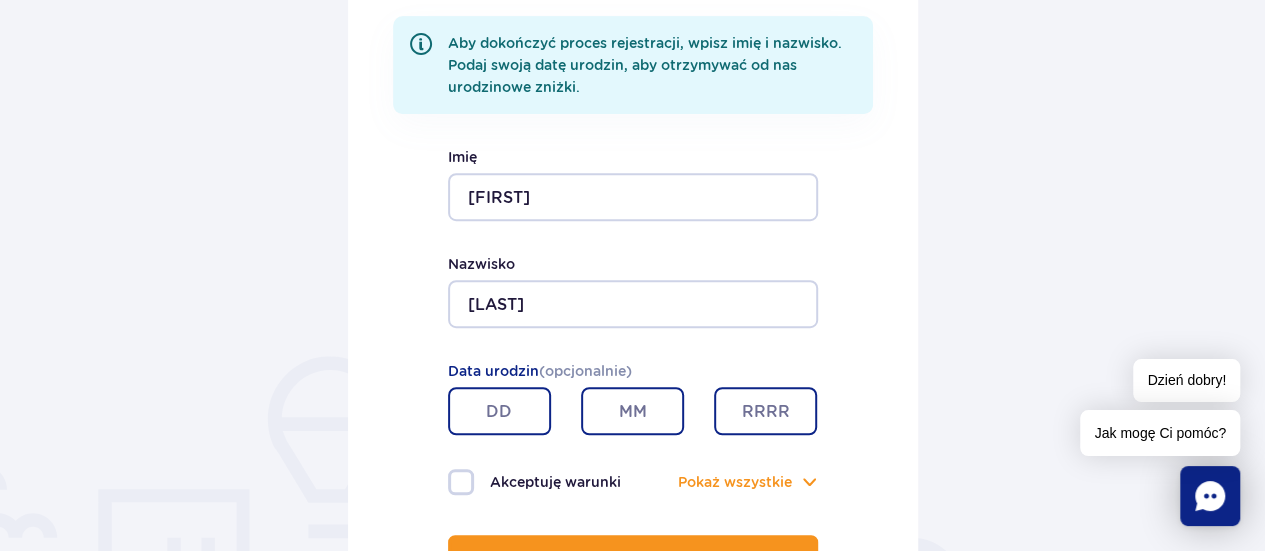 click at bounding box center [499, 411] 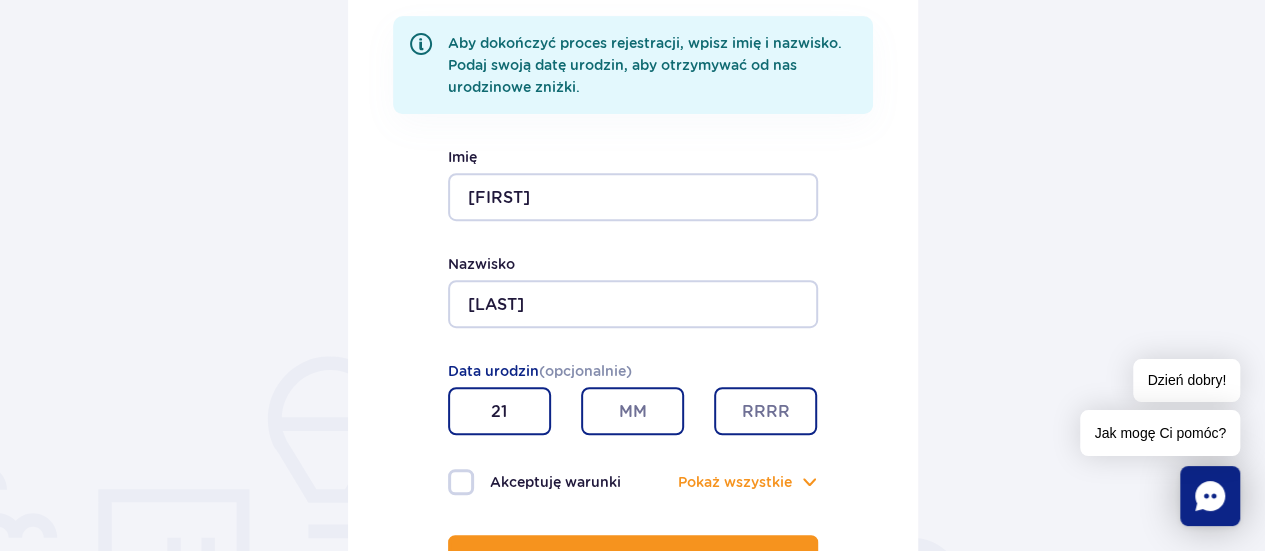 type on "21" 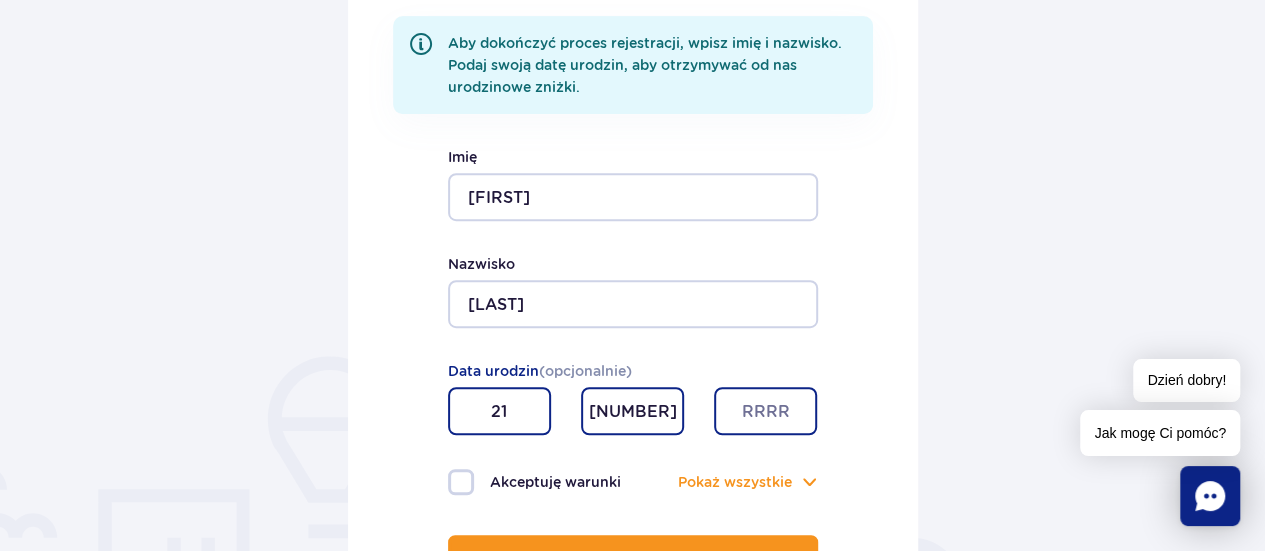 type on "09" 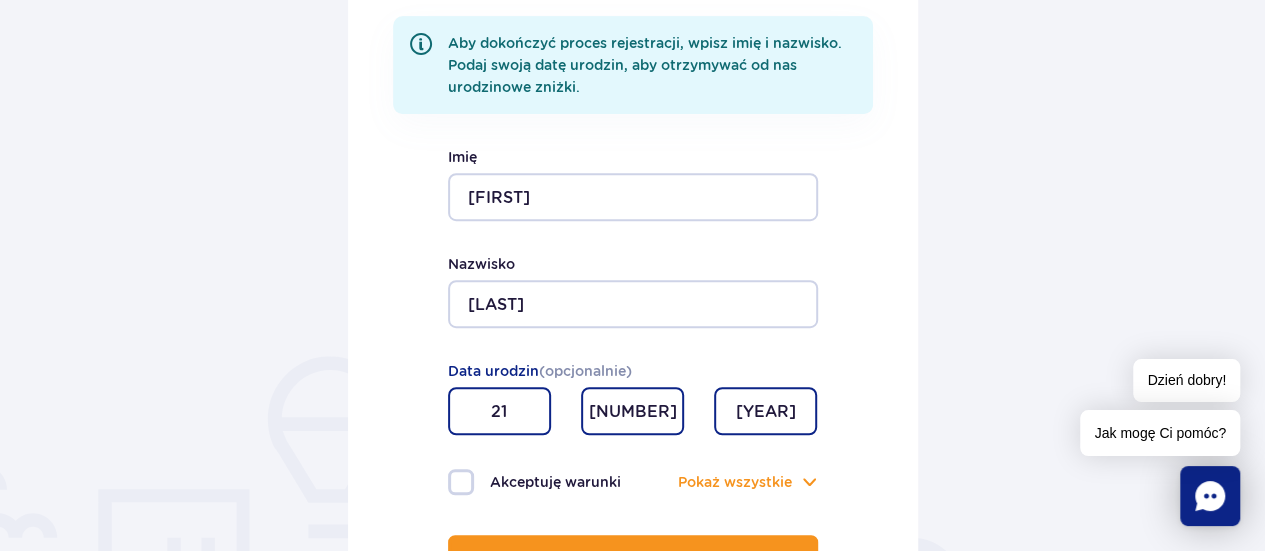 scroll, scrollTop: 600, scrollLeft: 0, axis: vertical 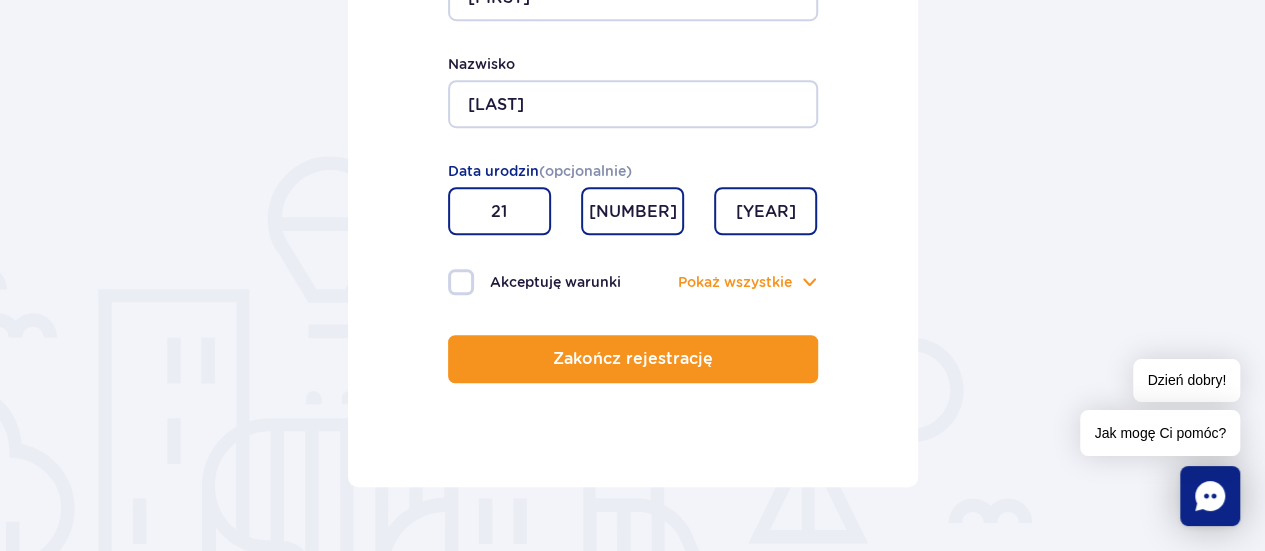 type on "1982" 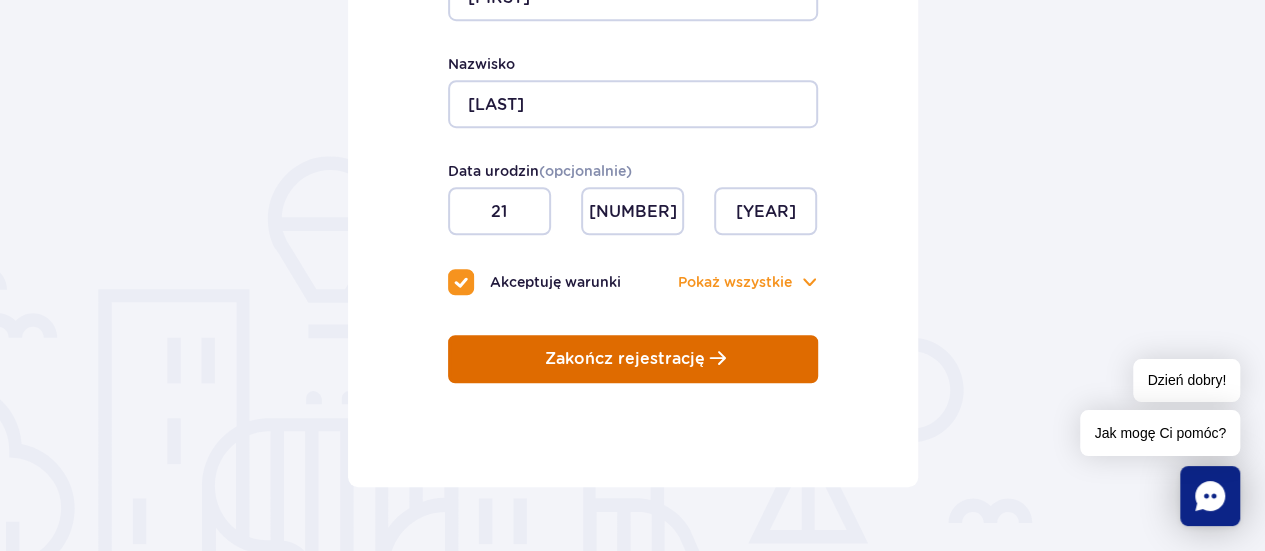 click on "Zakończ rejestrację" at bounding box center (625, 359) 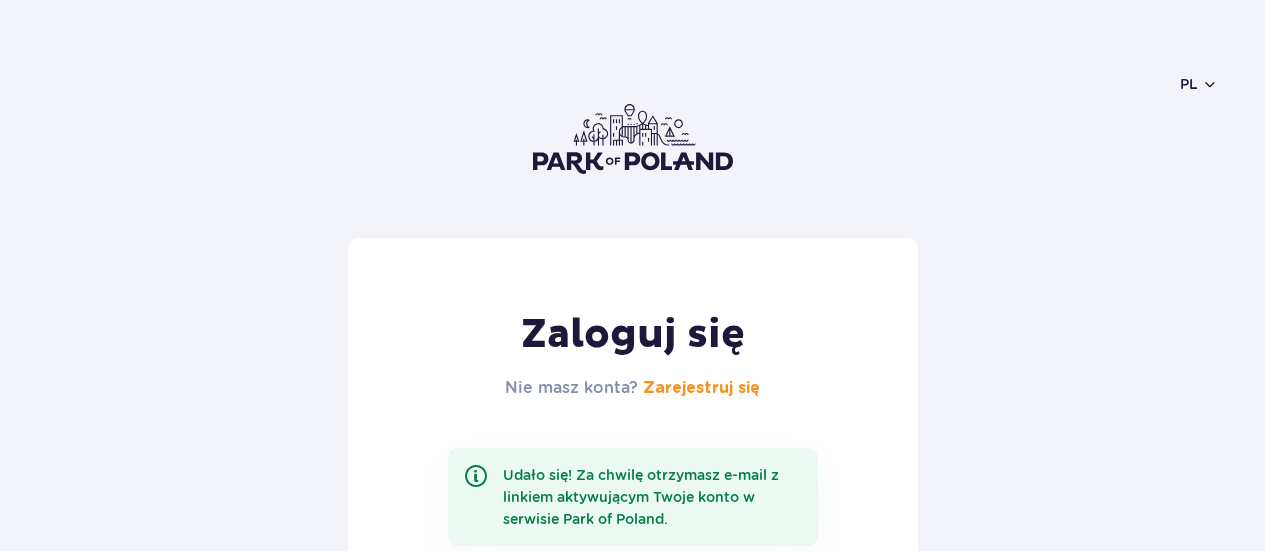 scroll, scrollTop: 0, scrollLeft: 0, axis: both 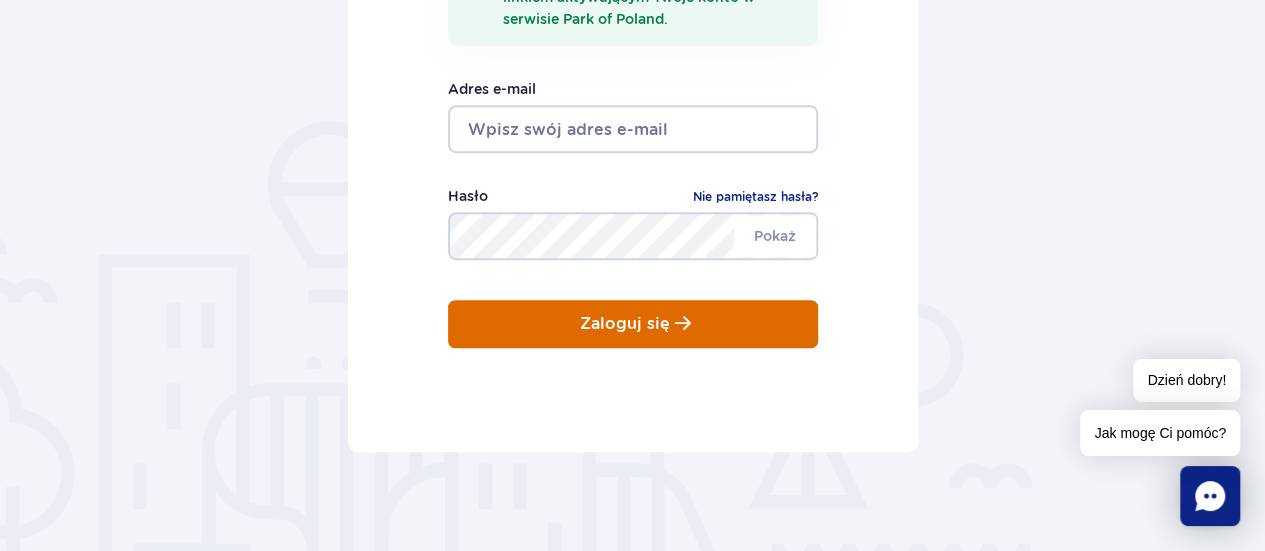 type on "[EMAIL]" 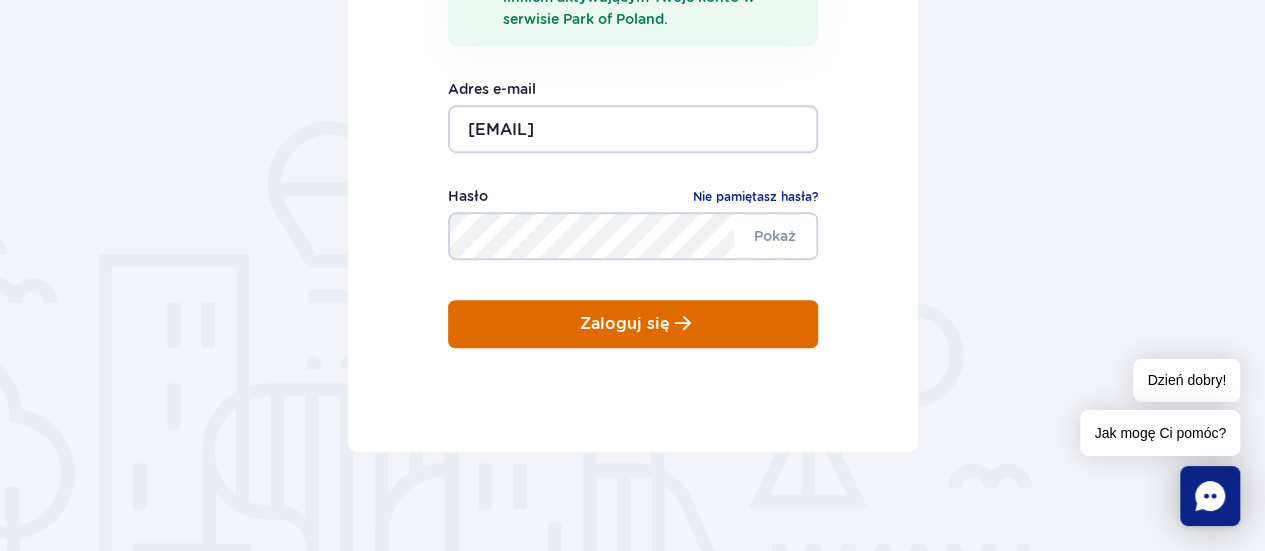 click on "Zaloguj się" at bounding box center (625, 324) 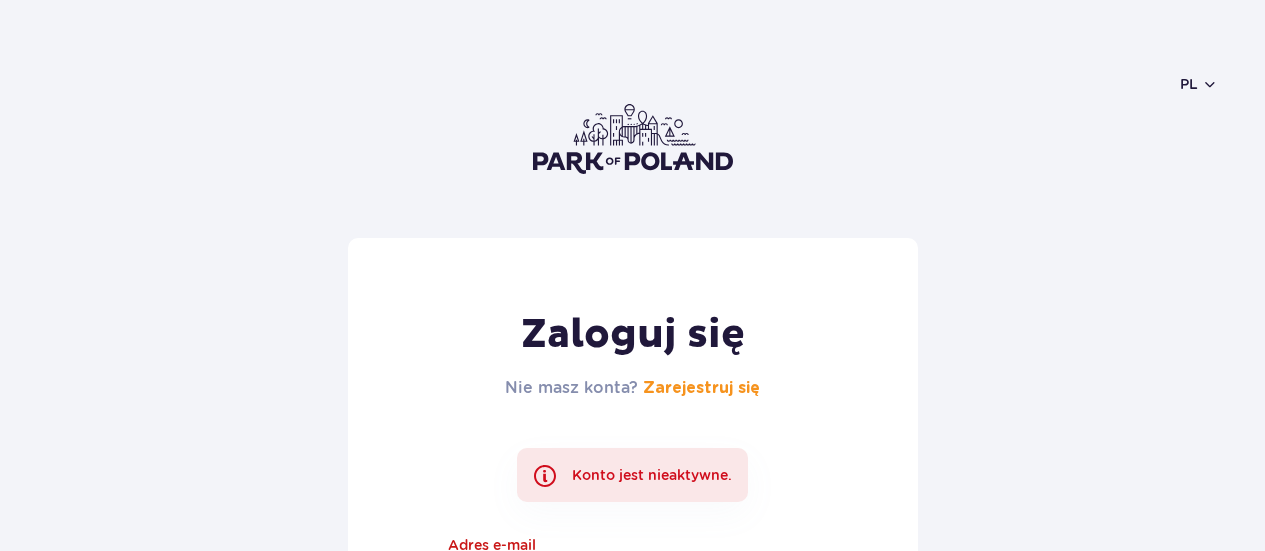 scroll, scrollTop: 0, scrollLeft: 0, axis: both 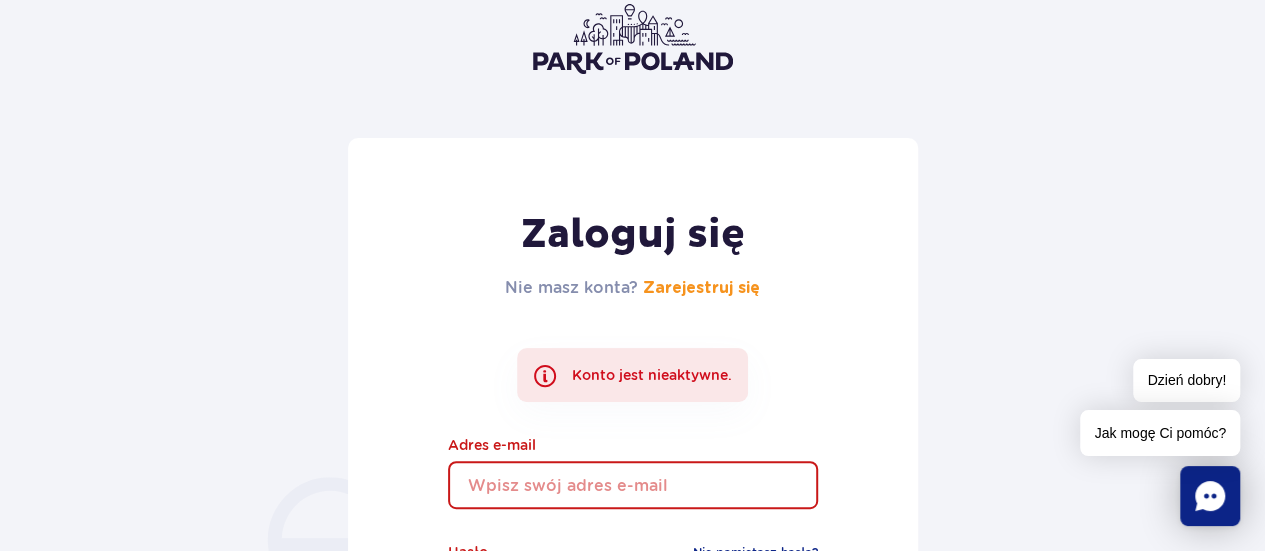 type on "[EMAIL]" 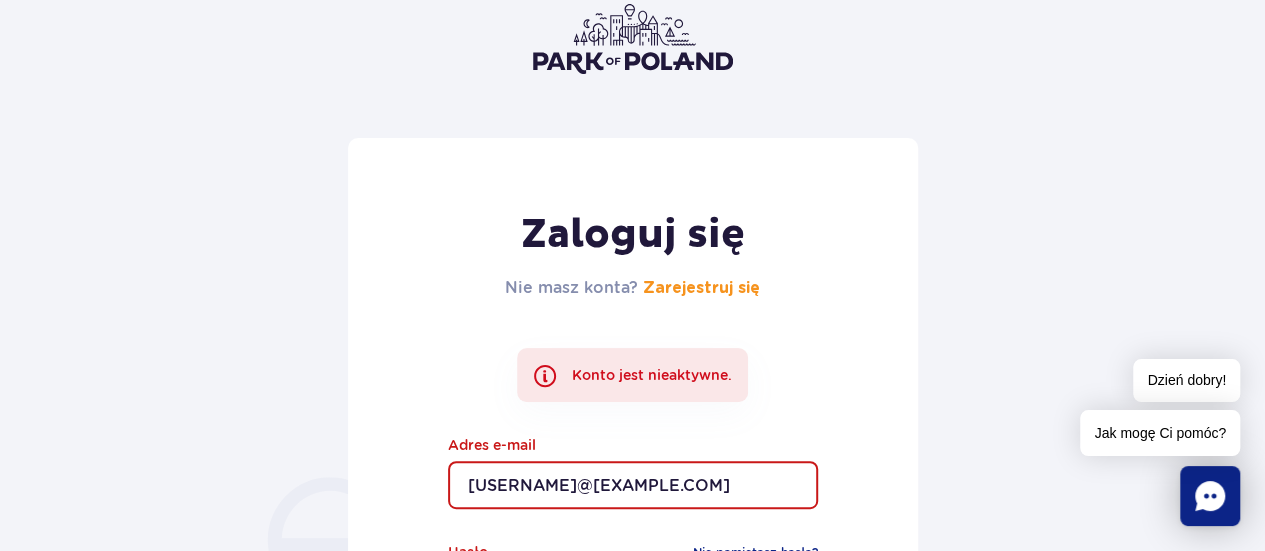 click on "pl
PL
EN
UA" at bounding box center (632, 39) 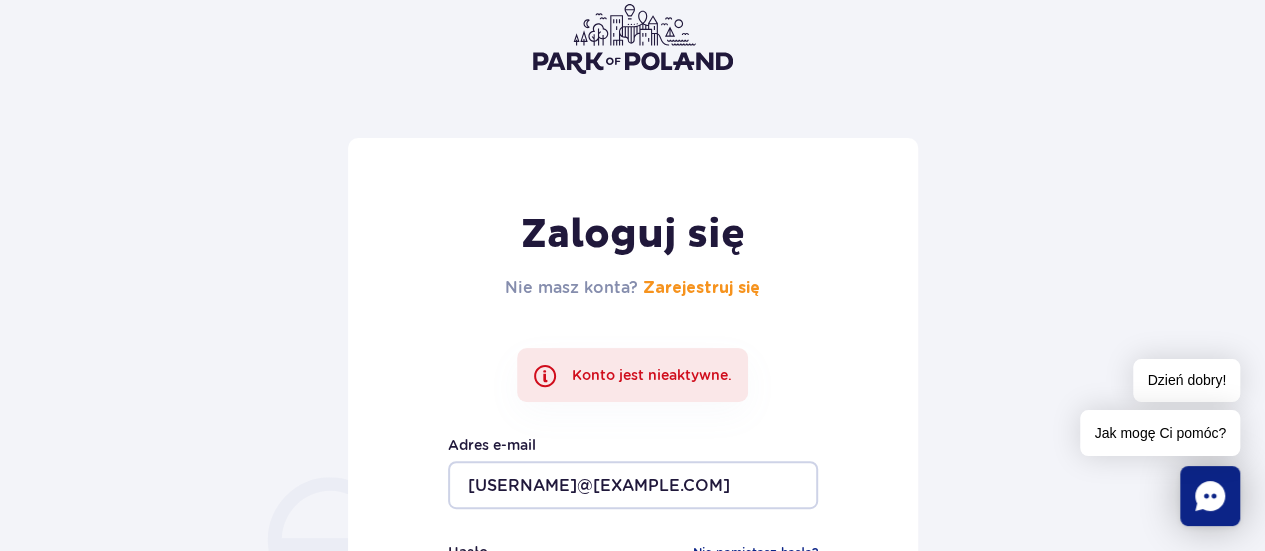 scroll, scrollTop: 0, scrollLeft: 0, axis: both 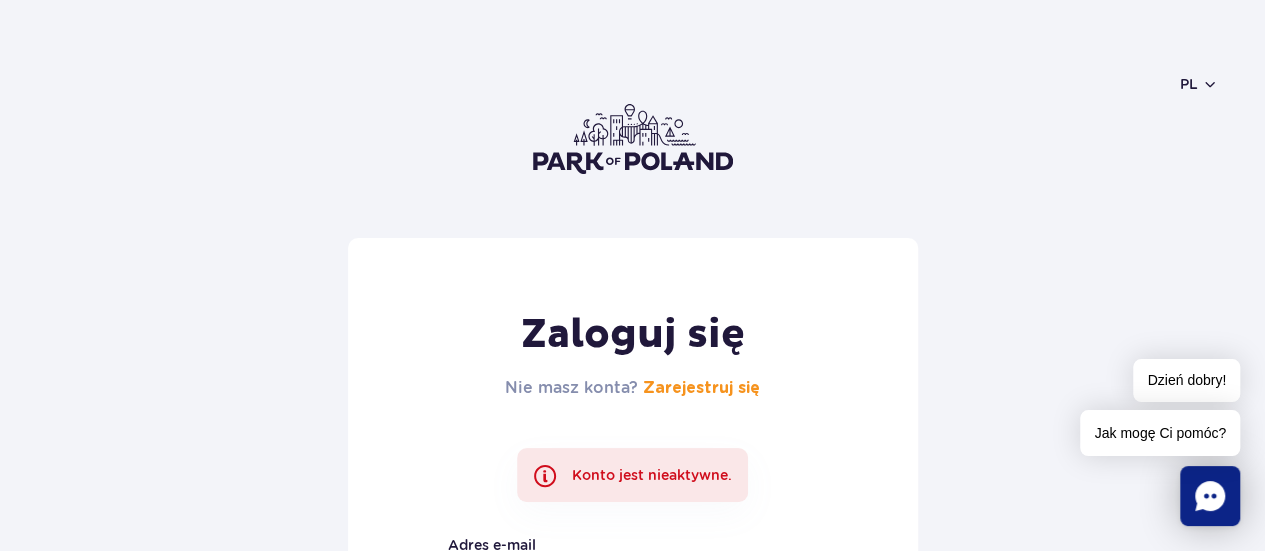 click on "pl
PL
EN
UA" at bounding box center (632, 139) 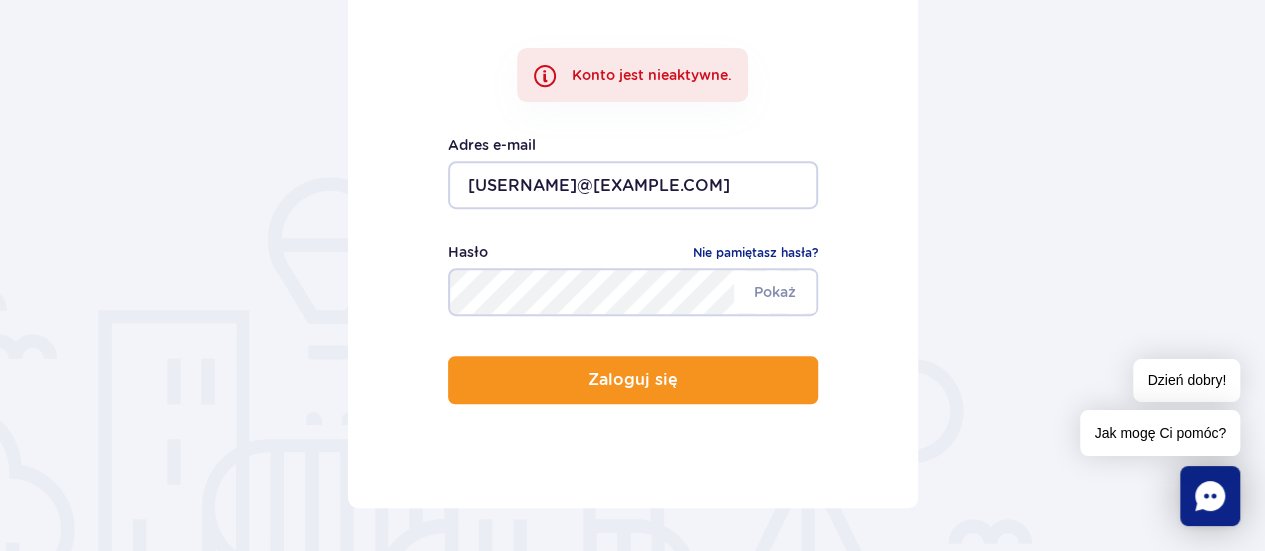 scroll, scrollTop: 600, scrollLeft: 0, axis: vertical 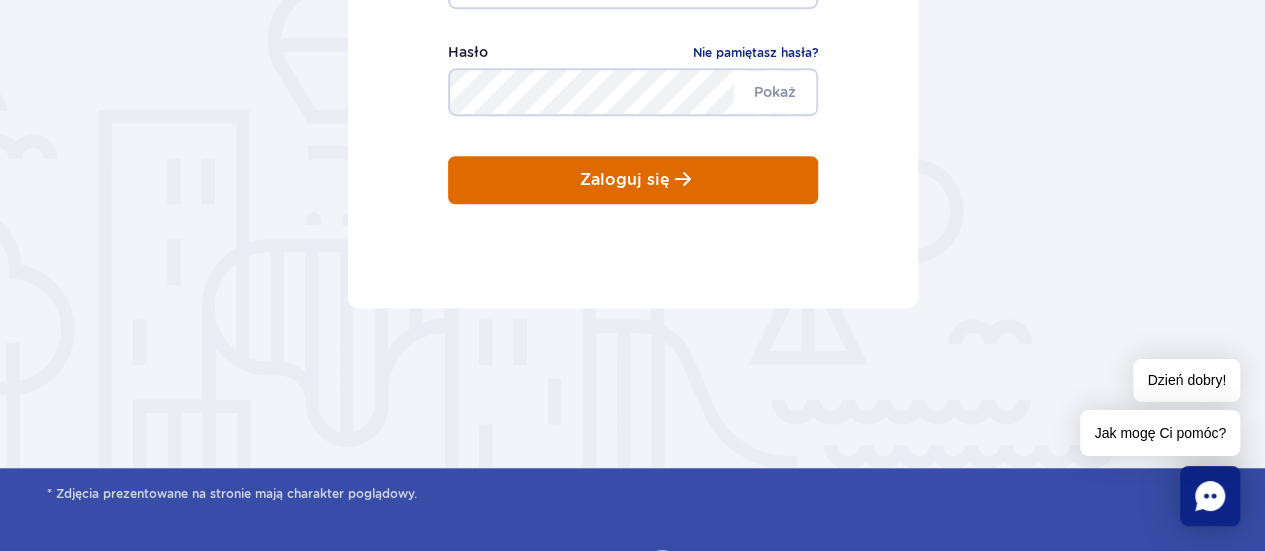 click on "Zaloguj się" at bounding box center [625, 180] 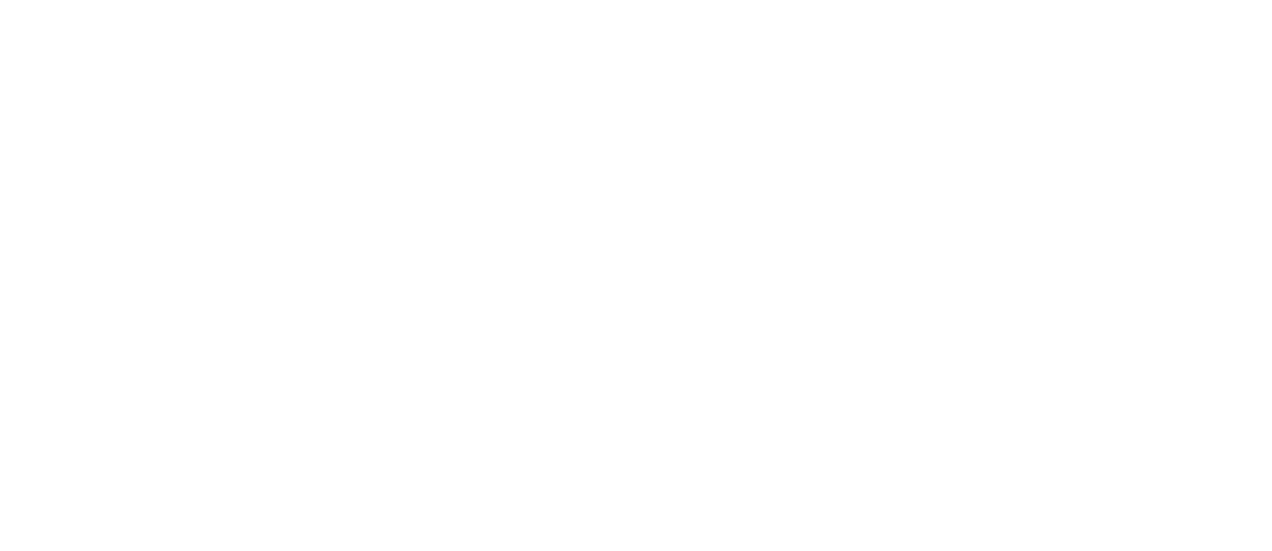 scroll, scrollTop: 0, scrollLeft: 0, axis: both 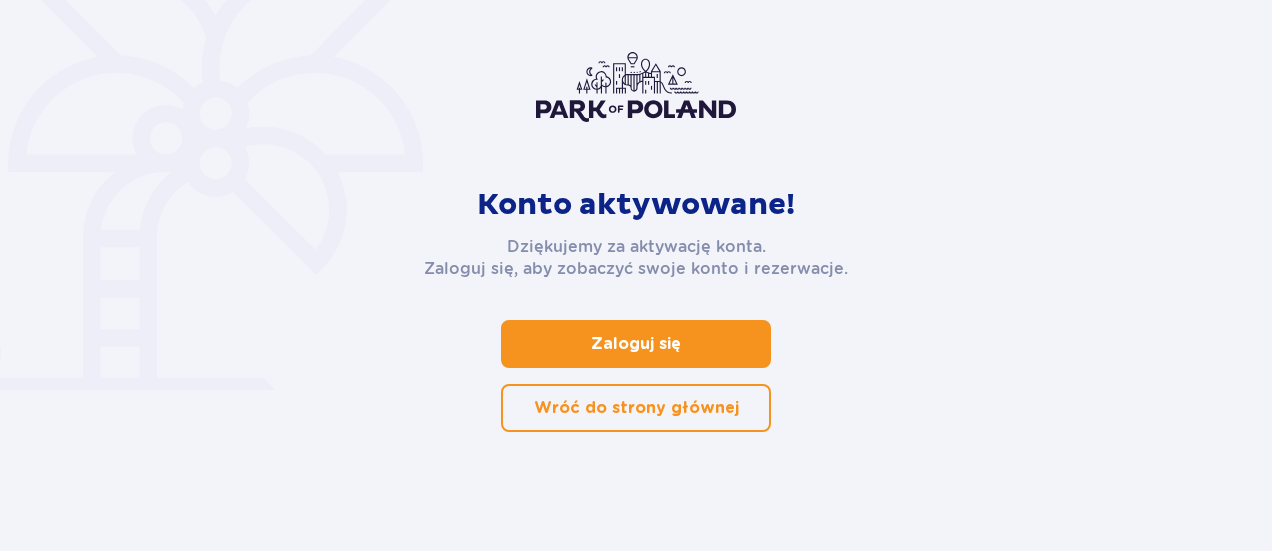 drag, startPoint x: 622, startPoint y: 341, endPoint x: 632, endPoint y: 338, distance: 10.440307 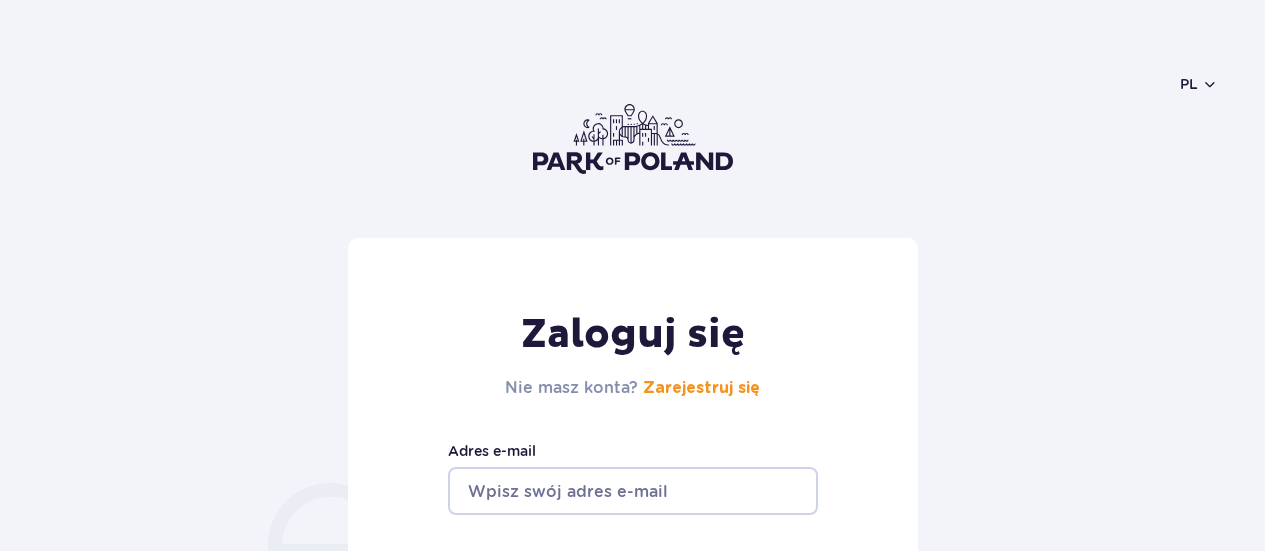 scroll, scrollTop: 0, scrollLeft: 0, axis: both 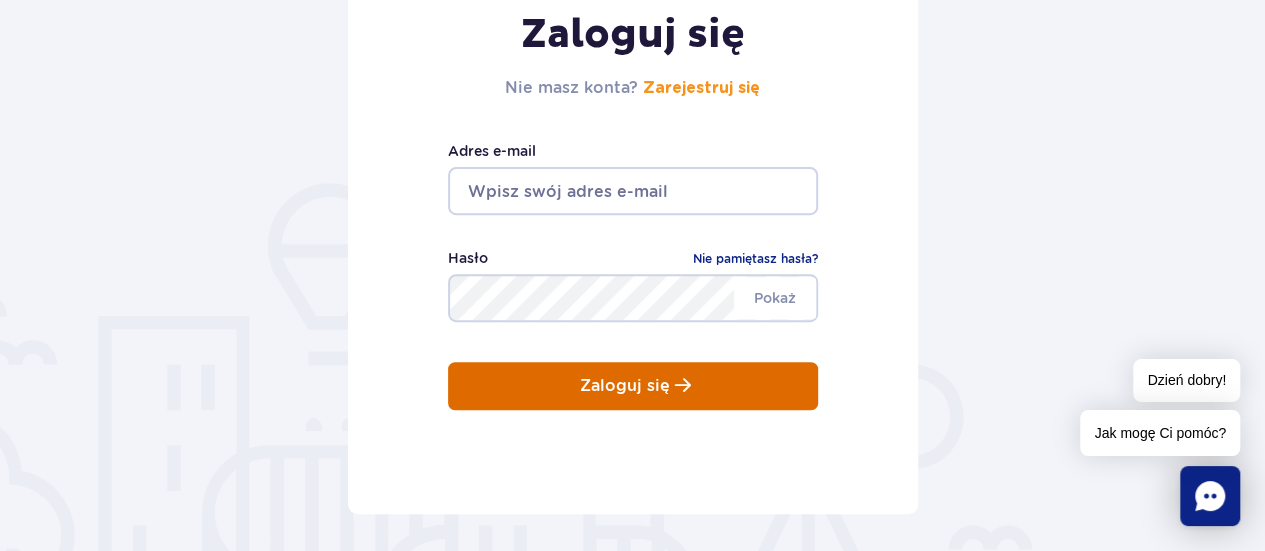 type on "misza213@gmail.com" 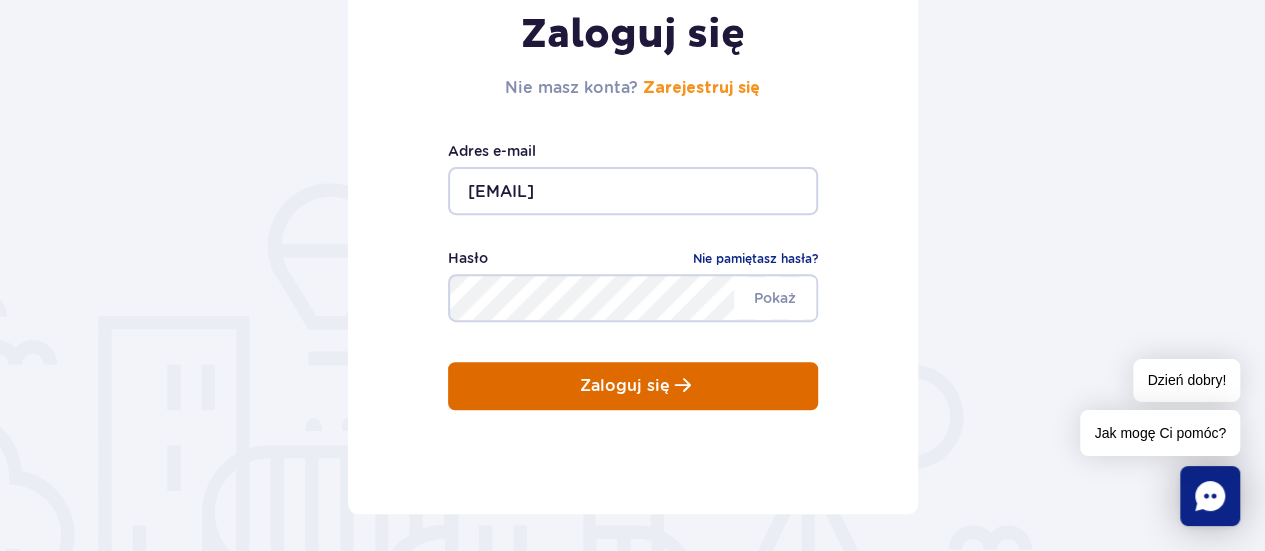 click on "Zaloguj się" at bounding box center [625, 386] 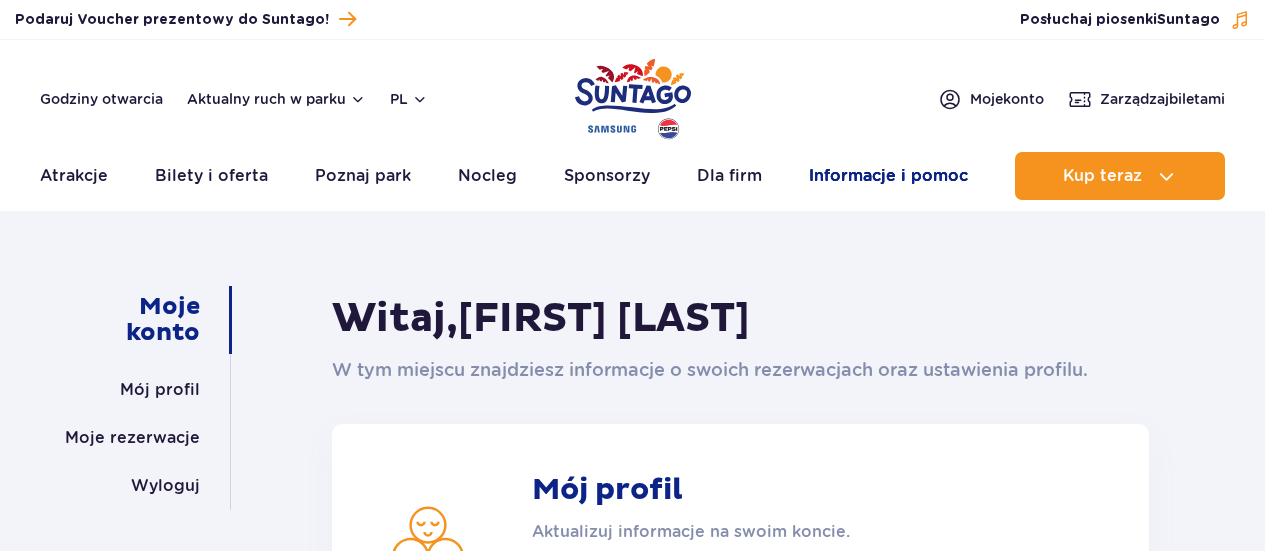 scroll, scrollTop: 0, scrollLeft: 0, axis: both 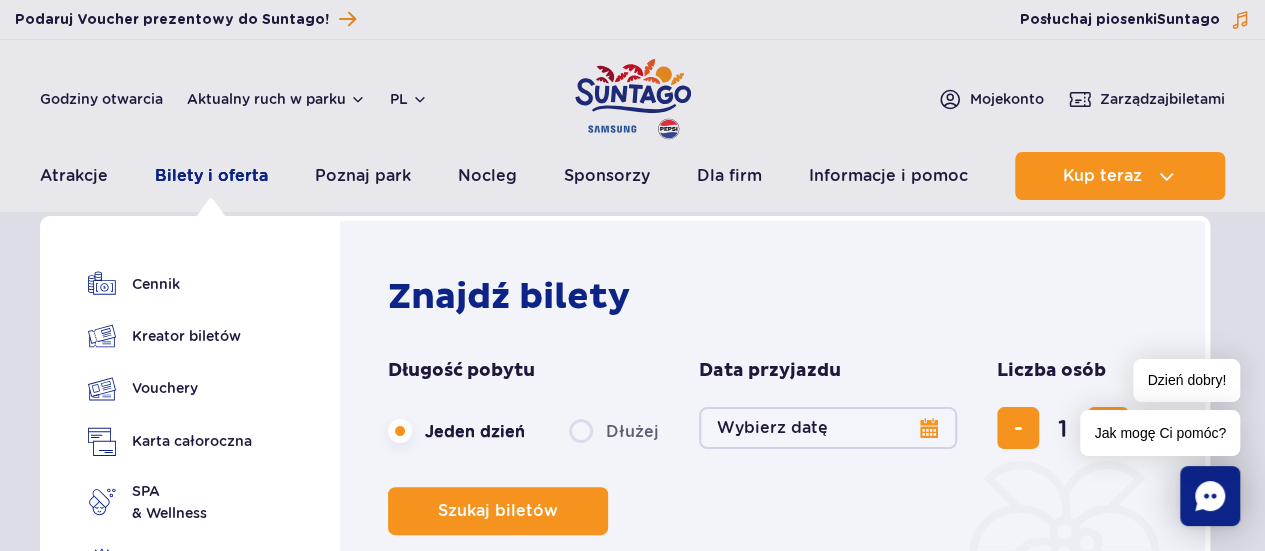 click on "Bilety i oferta" at bounding box center [211, 176] 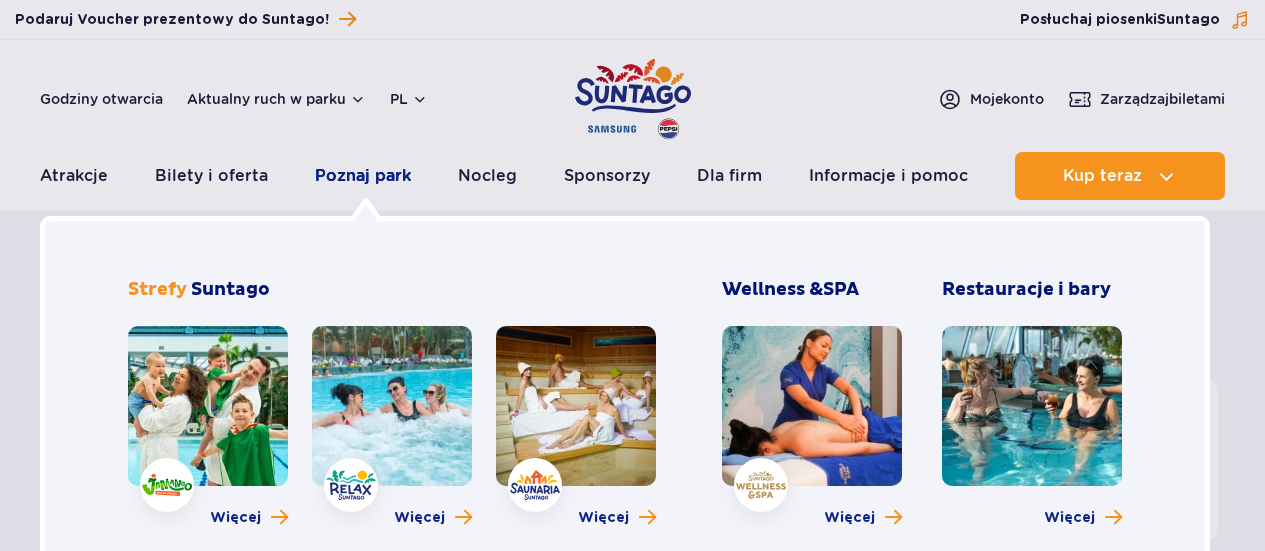 scroll, scrollTop: 0, scrollLeft: 0, axis: both 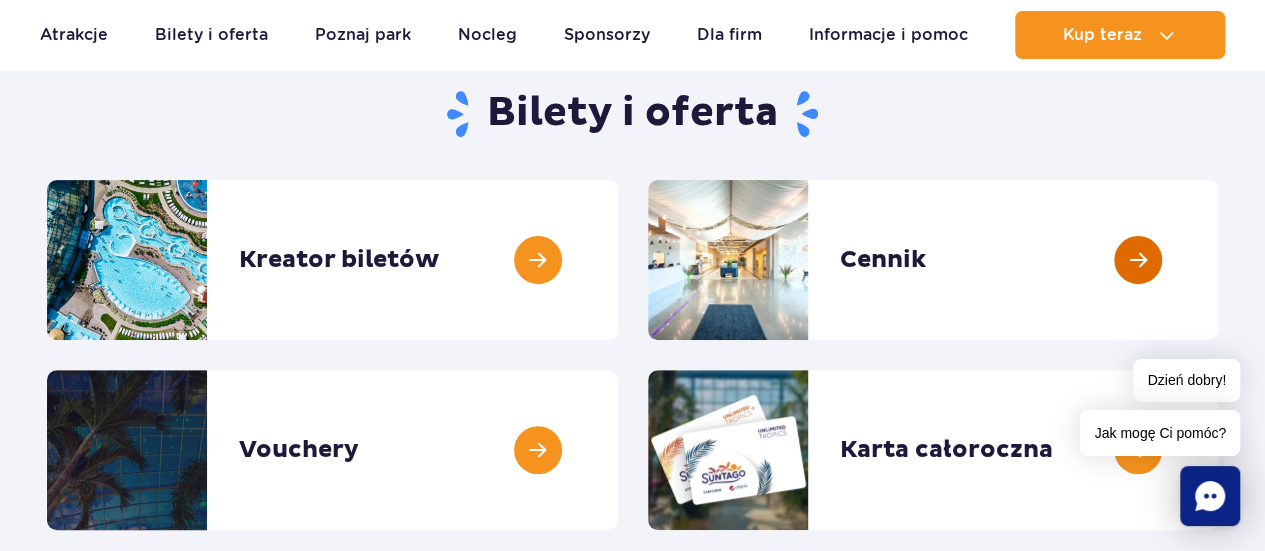 click at bounding box center (1218, 260) 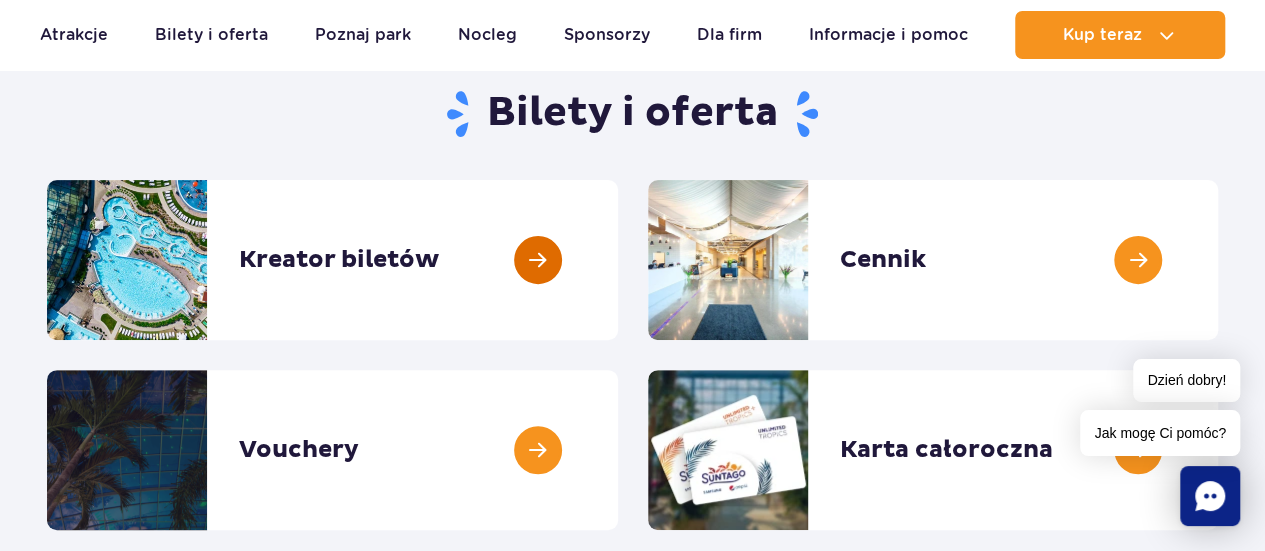 click at bounding box center [618, 260] 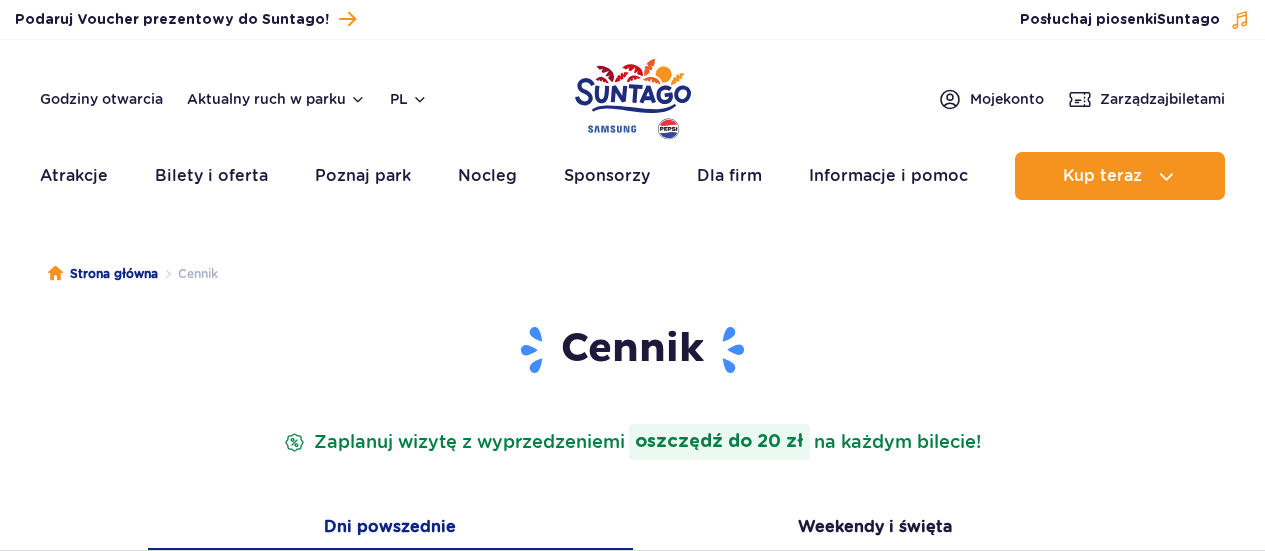 scroll, scrollTop: 0, scrollLeft: 0, axis: both 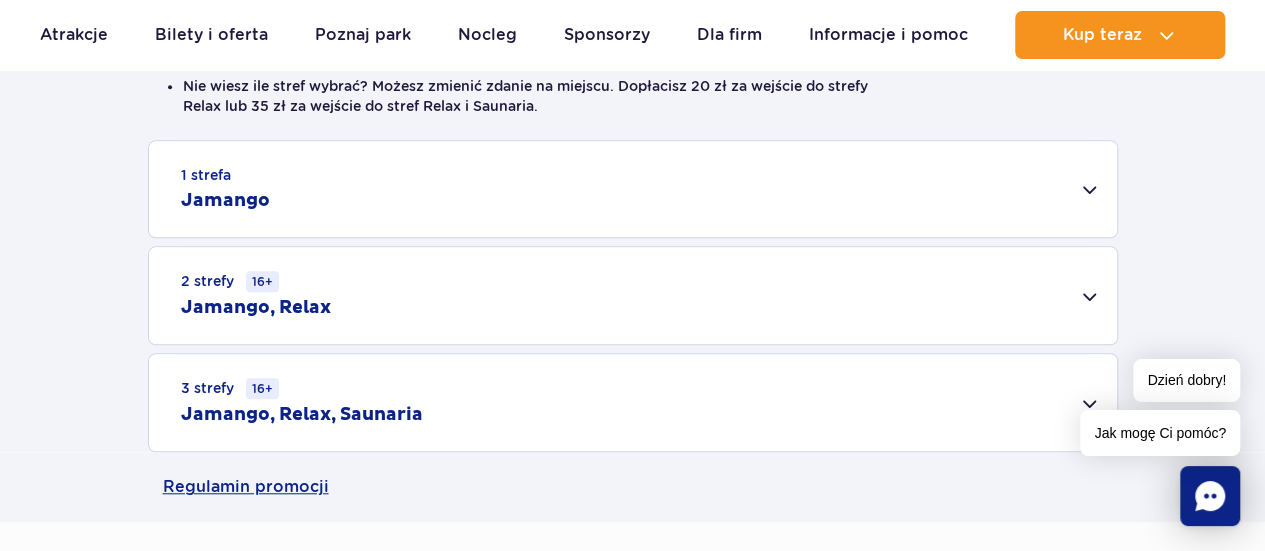 click on "1 strefa
Jamango" at bounding box center (633, 189) 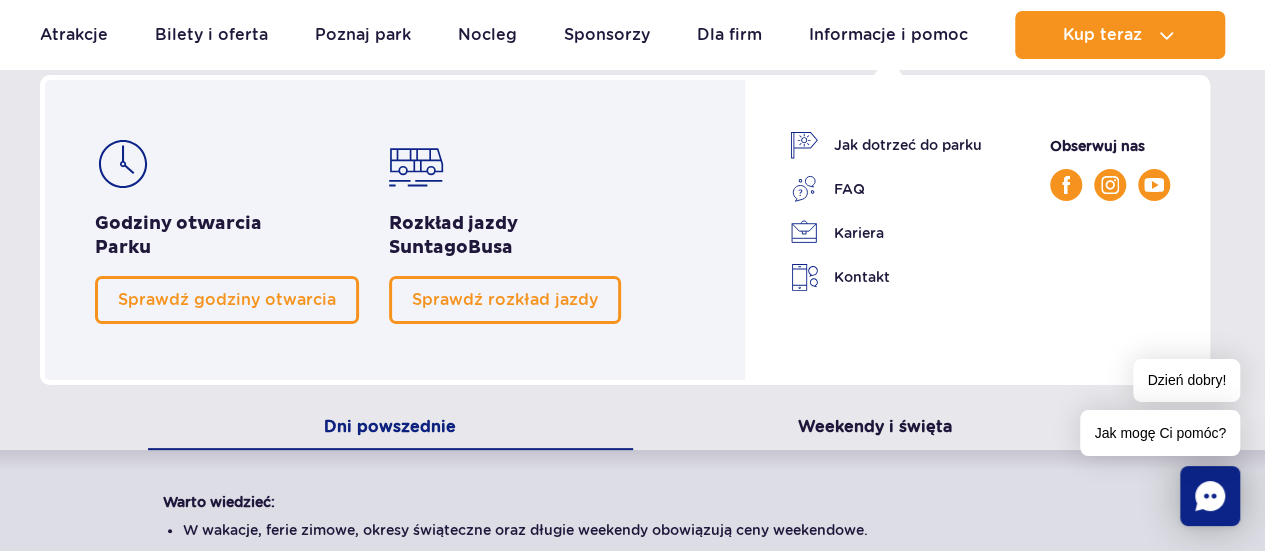 scroll, scrollTop: 0, scrollLeft: 0, axis: both 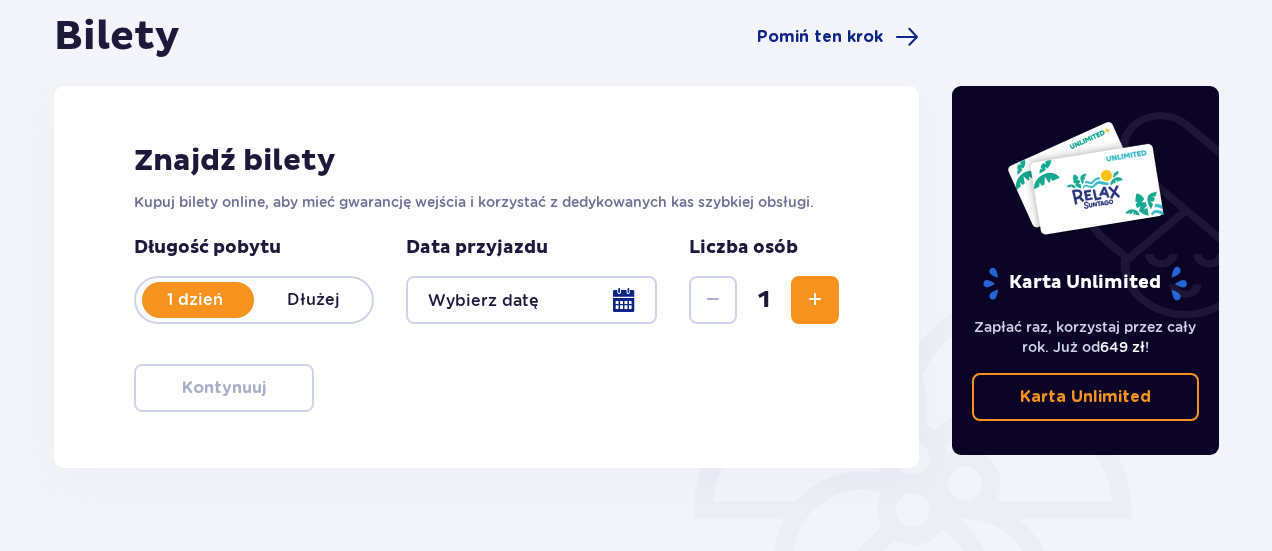 click at bounding box center [531, 300] 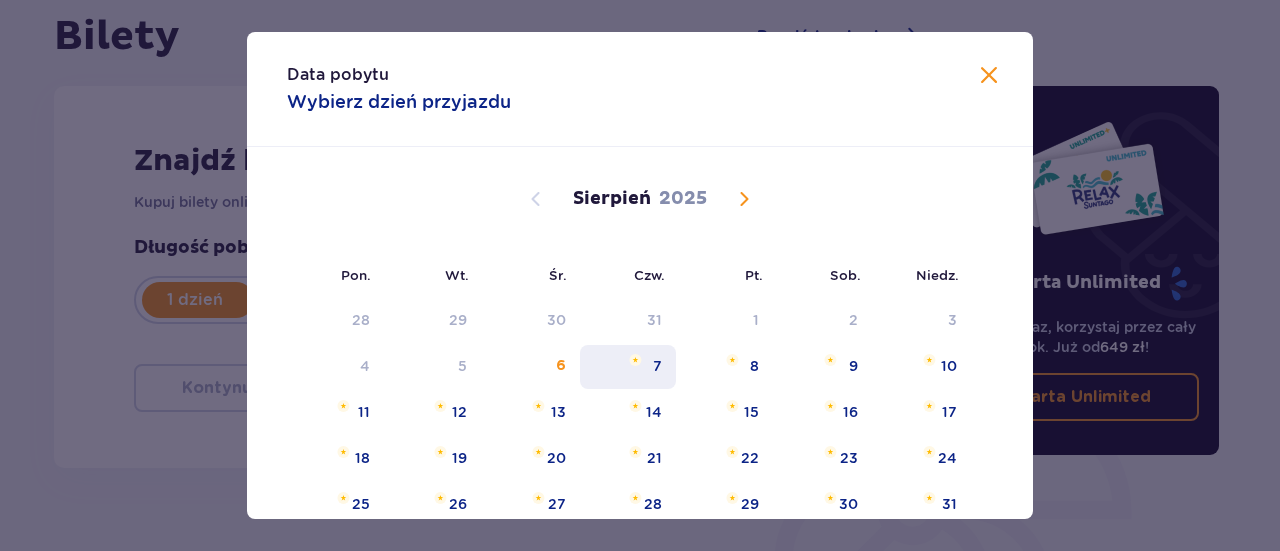 click on "7" at bounding box center [657, 366] 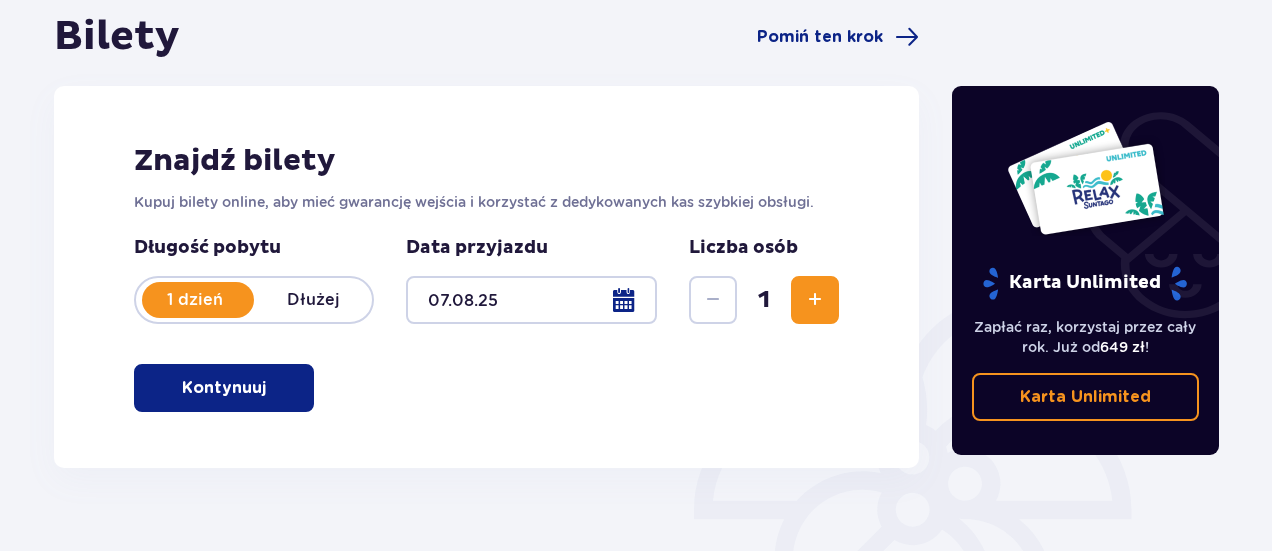 click at bounding box center [815, 300] 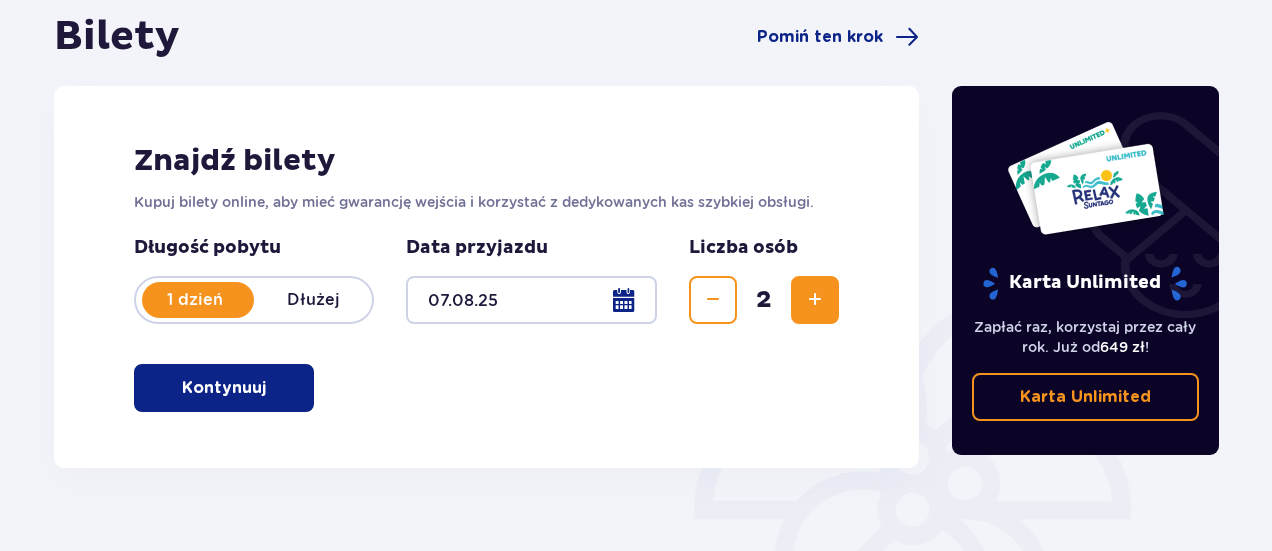 click at bounding box center (815, 300) 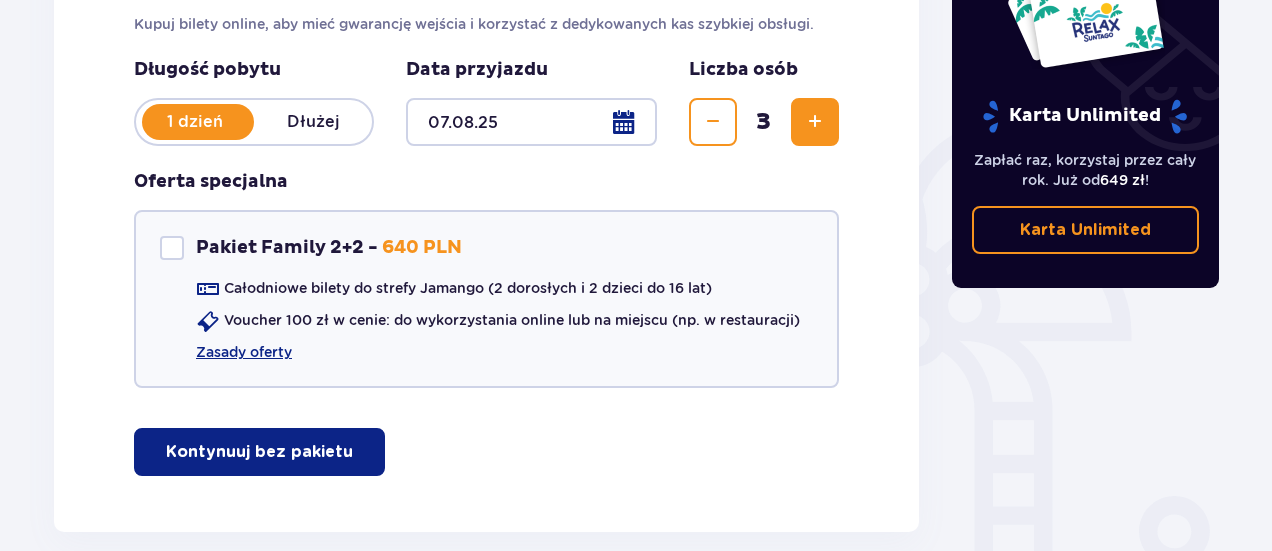 scroll, scrollTop: 478, scrollLeft: 0, axis: vertical 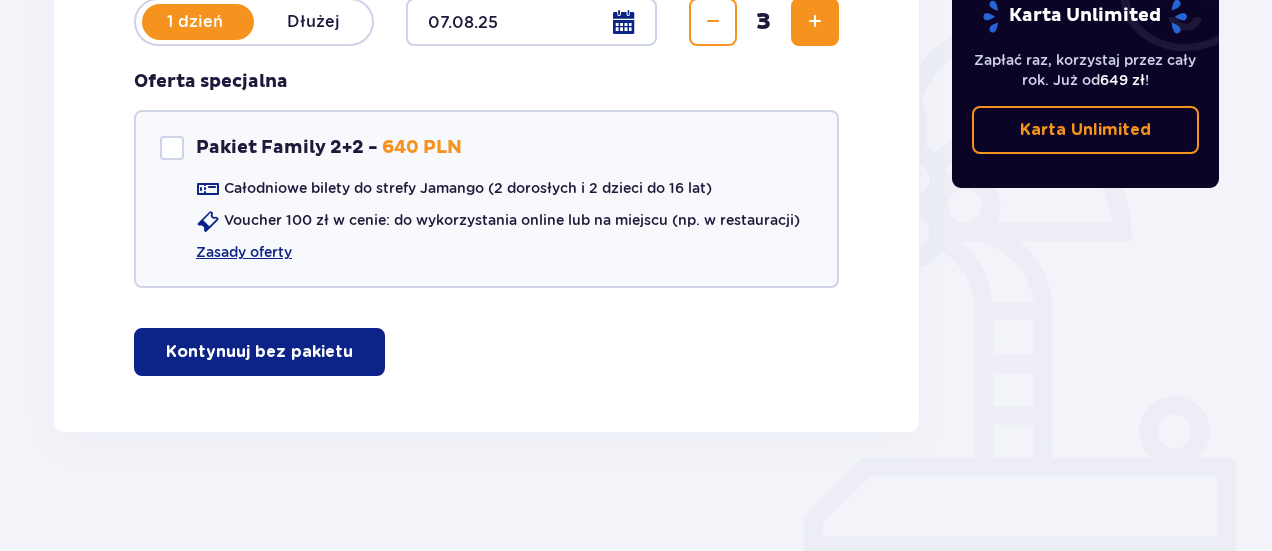 click on "Kontynuuj bez pakietu" at bounding box center [259, 352] 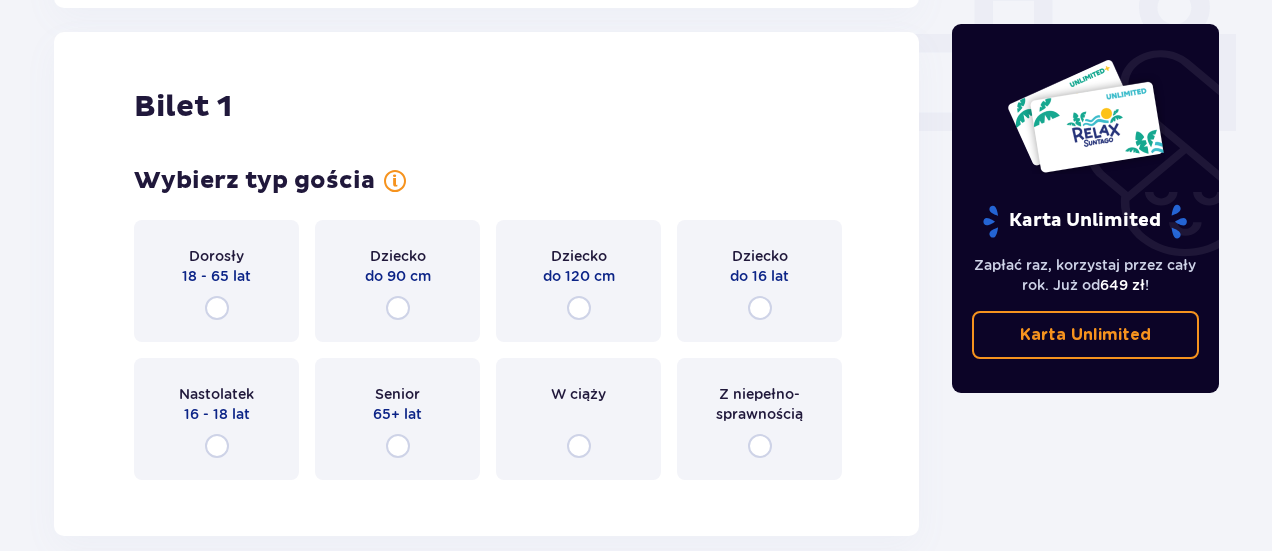scroll, scrollTop: 910, scrollLeft: 0, axis: vertical 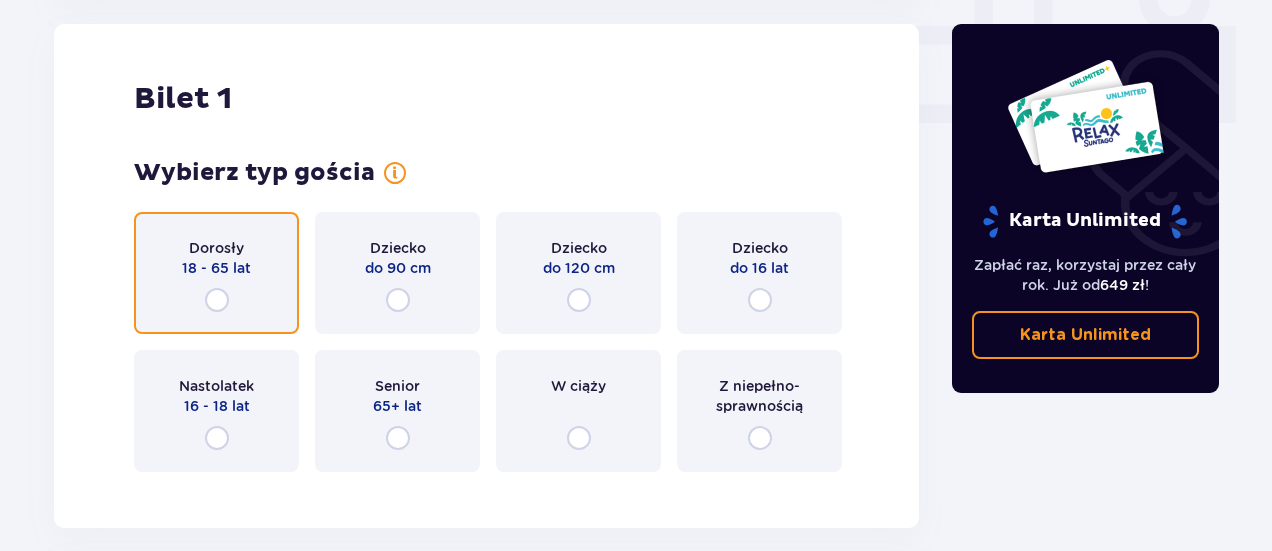 click at bounding box center (217, 300) 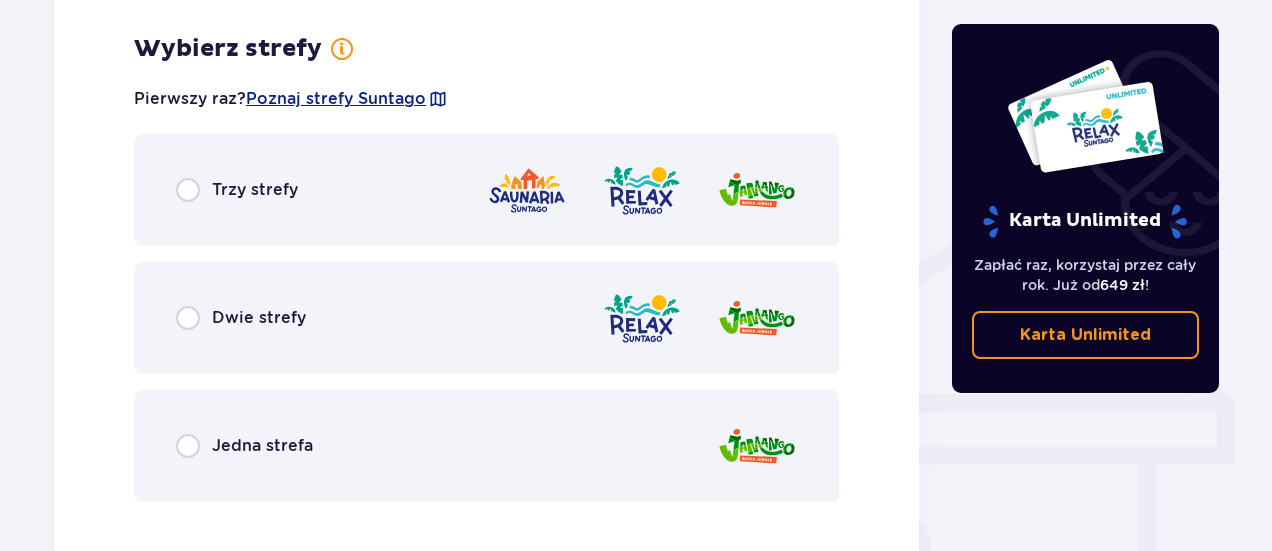 scroll, scrollTop: 1398, scrollLeft: 0, axis: vertical 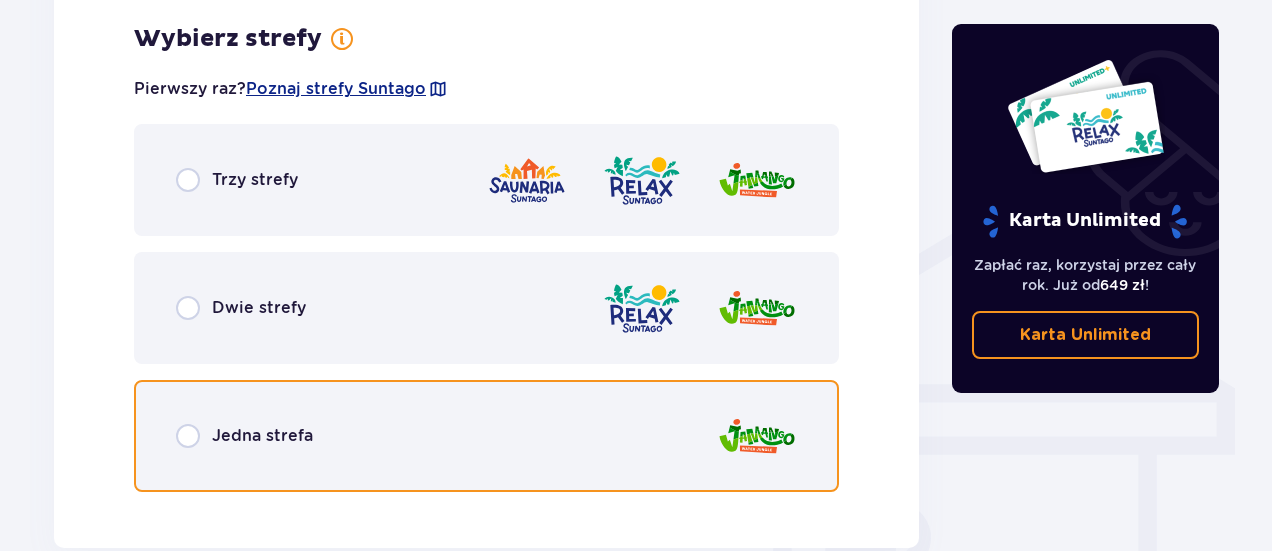 click at bounding box center (188, 436) 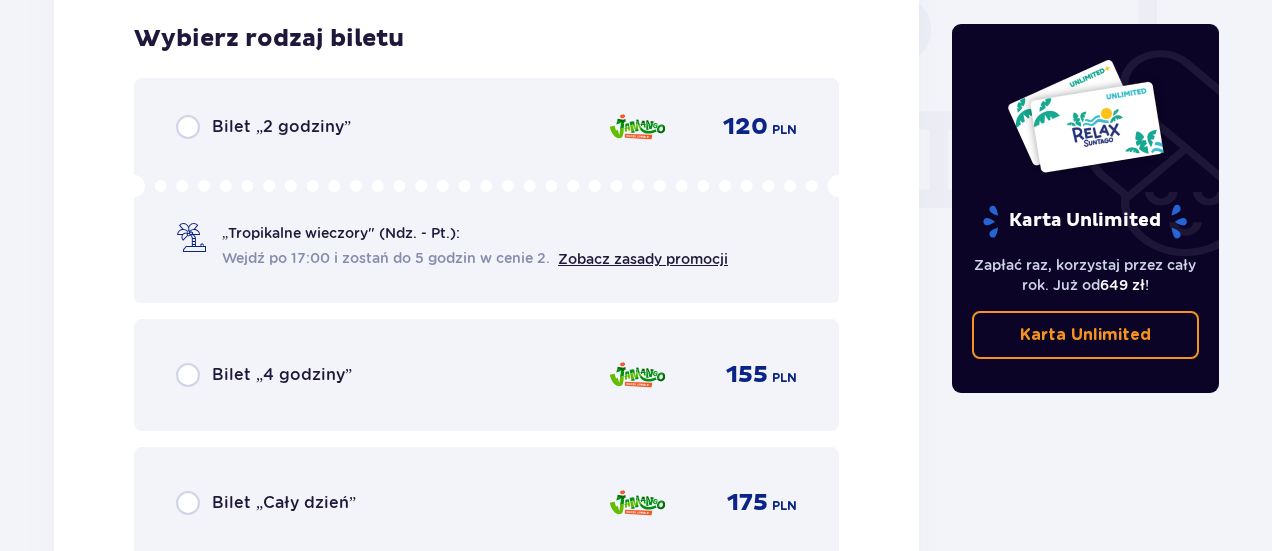 scroll, scrollTop: 2006, scrollLeft: 0, axis: vertical 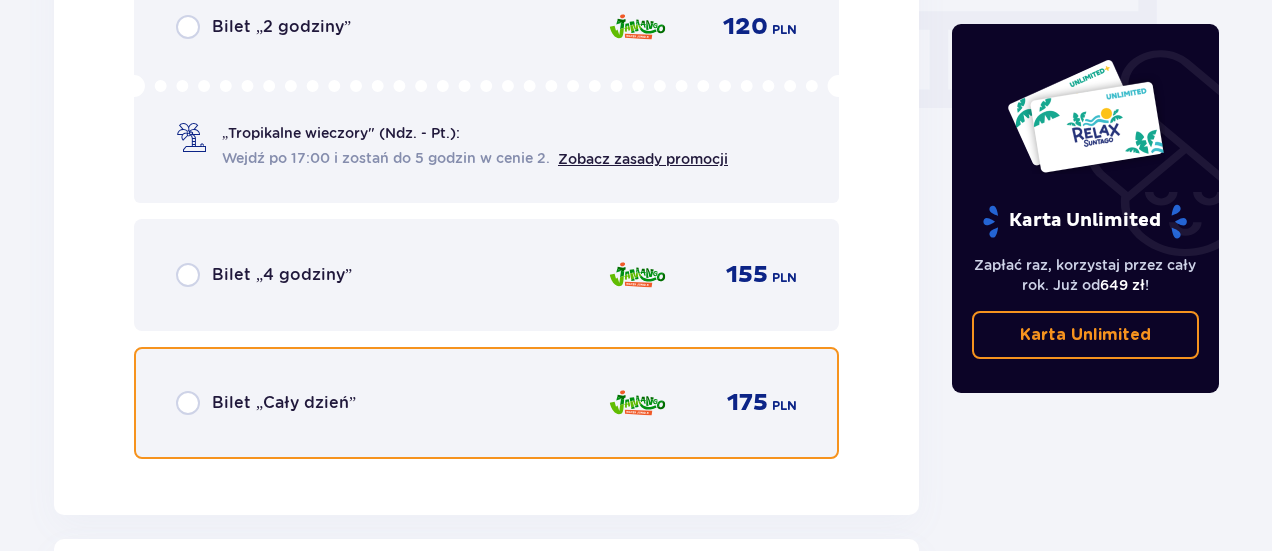 click at bounding box center (188, 403) 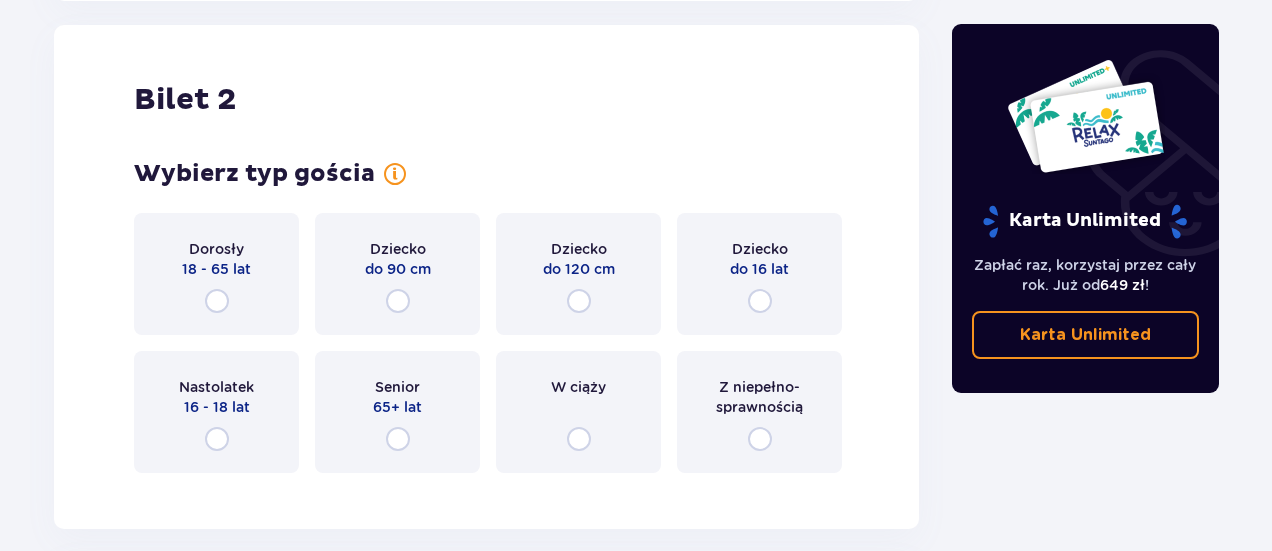 scroll, scrollTop: 2521, scrollLeft: 0, axis: vertical 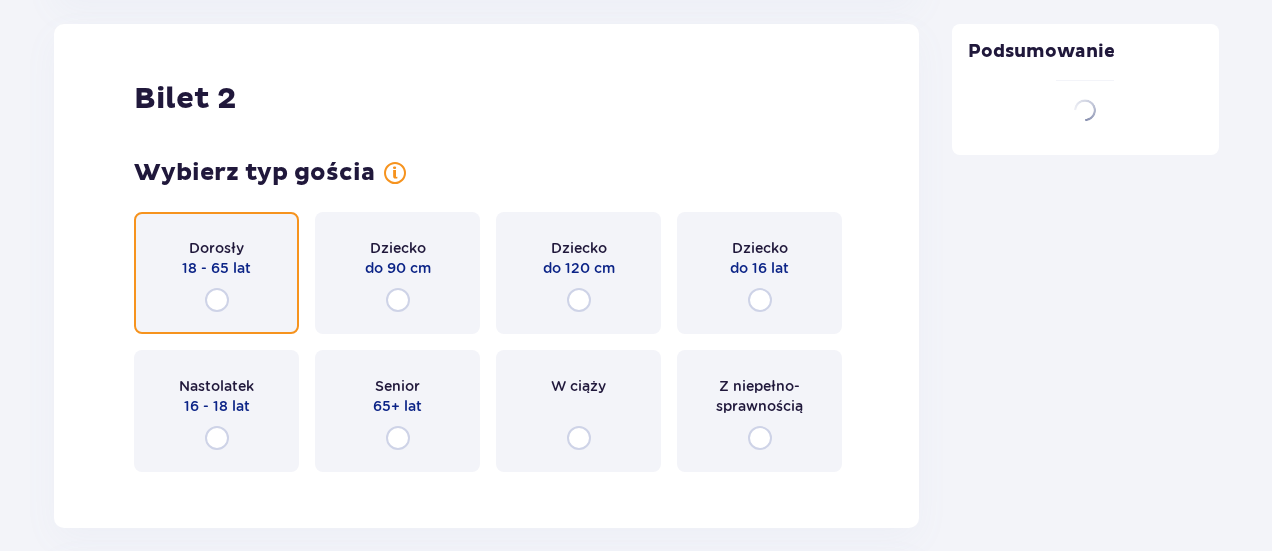 click at bounding box center [217, 300] 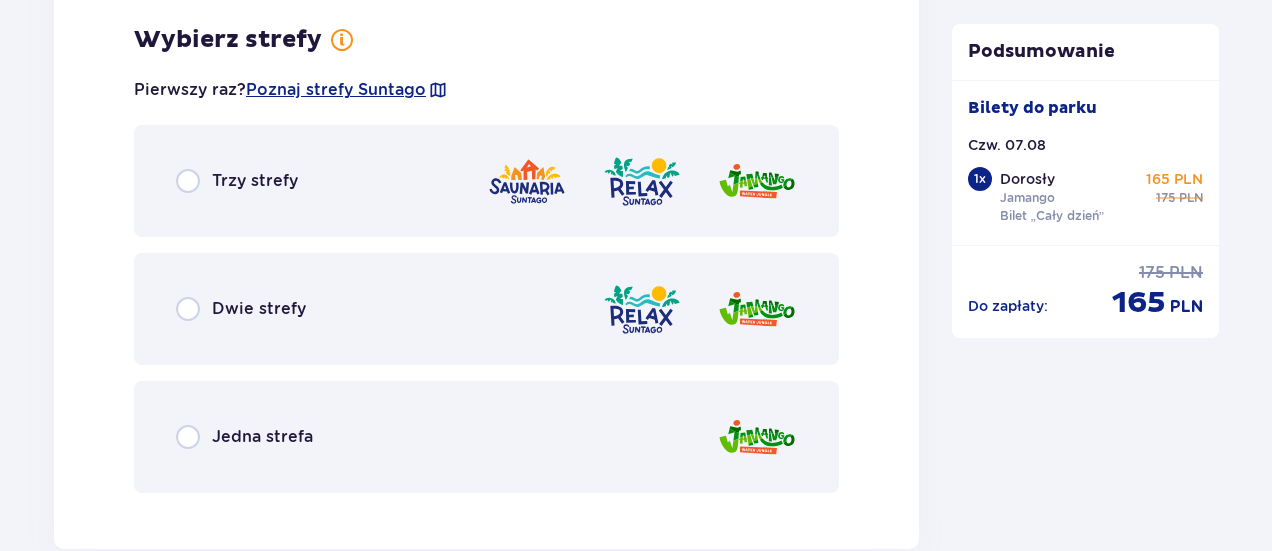 scroll, scrollTop: 3009, scrollLeft: 0, axis: vertical 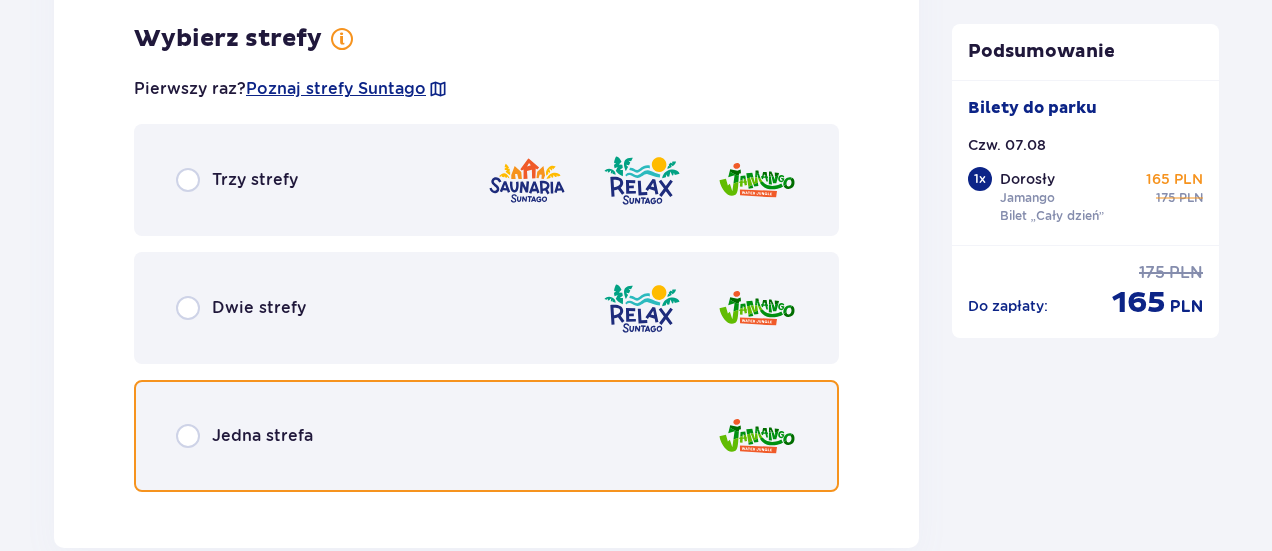 click at bounding box center [188, 436] 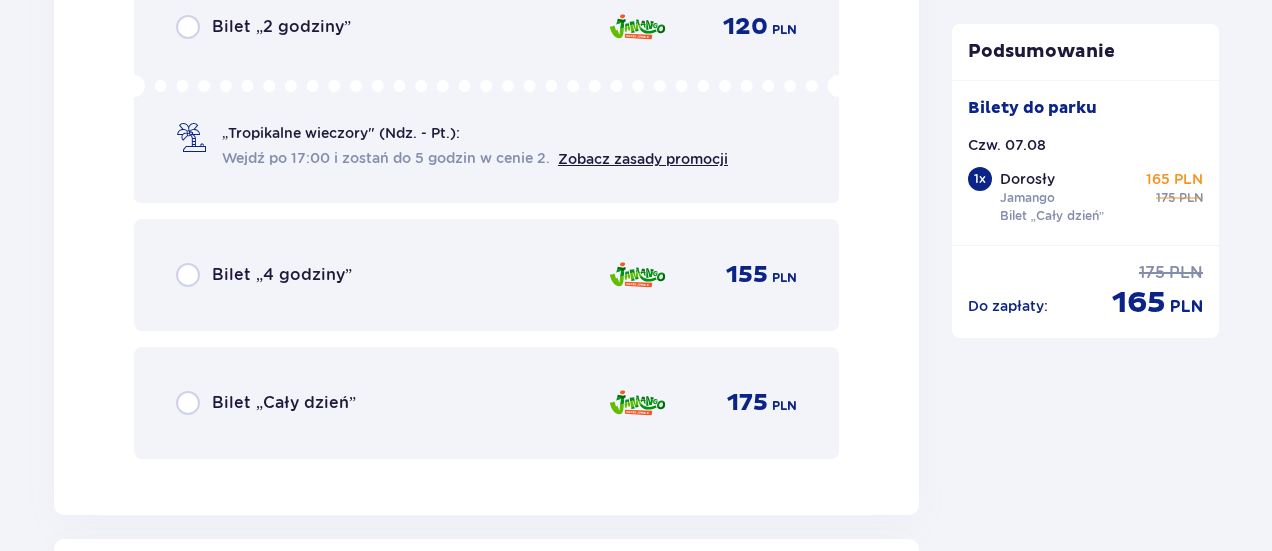 scroll, scrollTop: 3717, scrollLeft: 0, axis: vertical 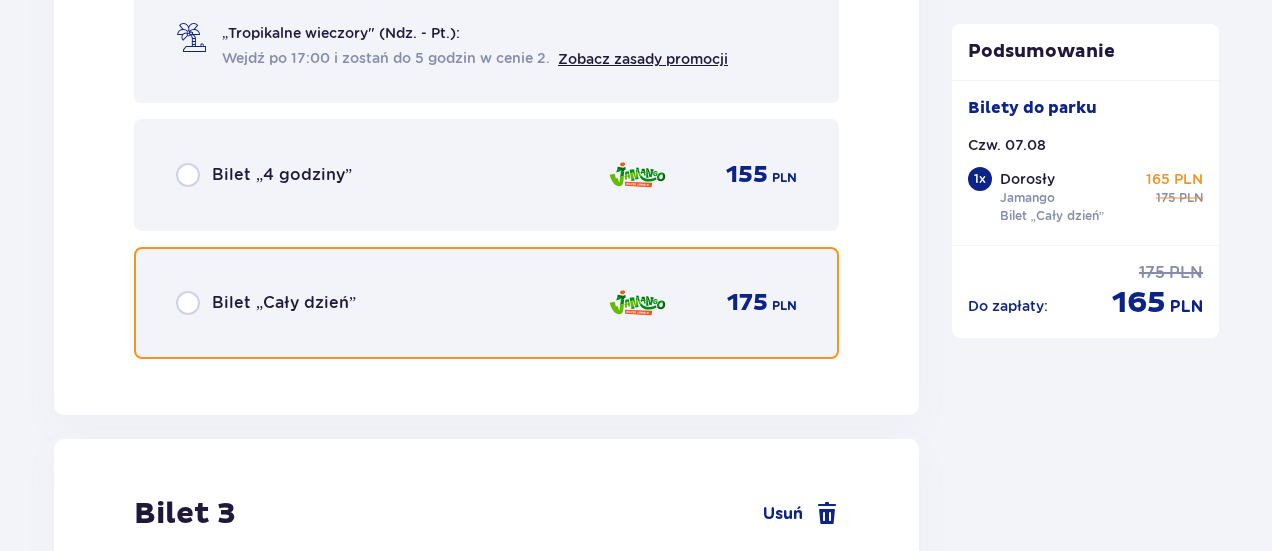 click at bounding box center [188, 303] 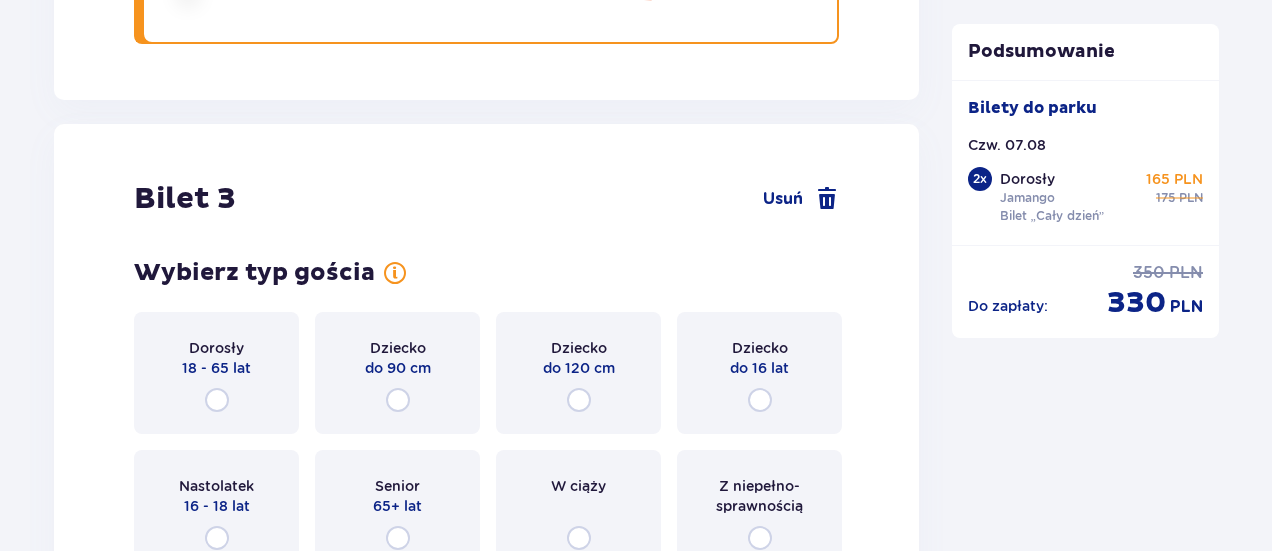 scroll, scrollTop: 4132, scrollLeft: 0, axis: vertical 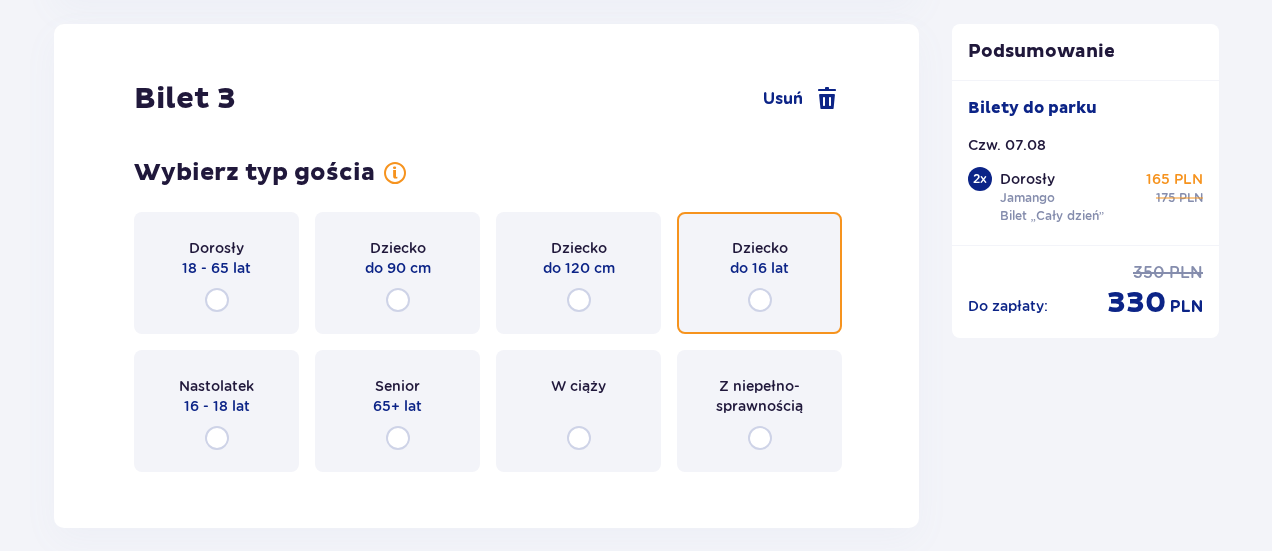 click at bounding box center [760, 300] 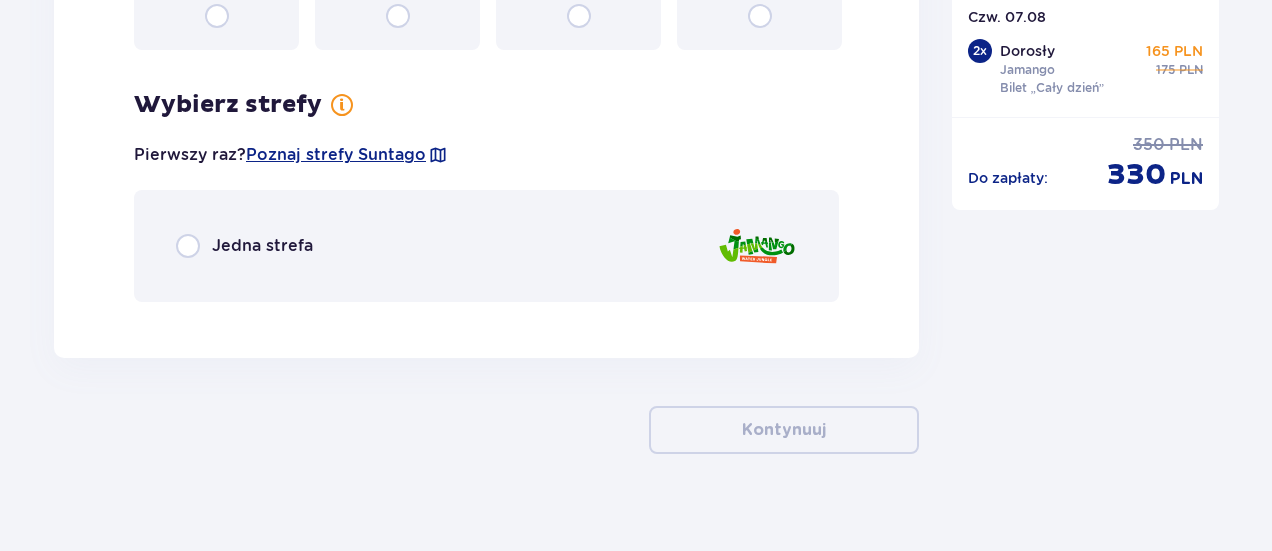 scroll, scrollTop: 4576, scrollLeft: 0, axis: vertical 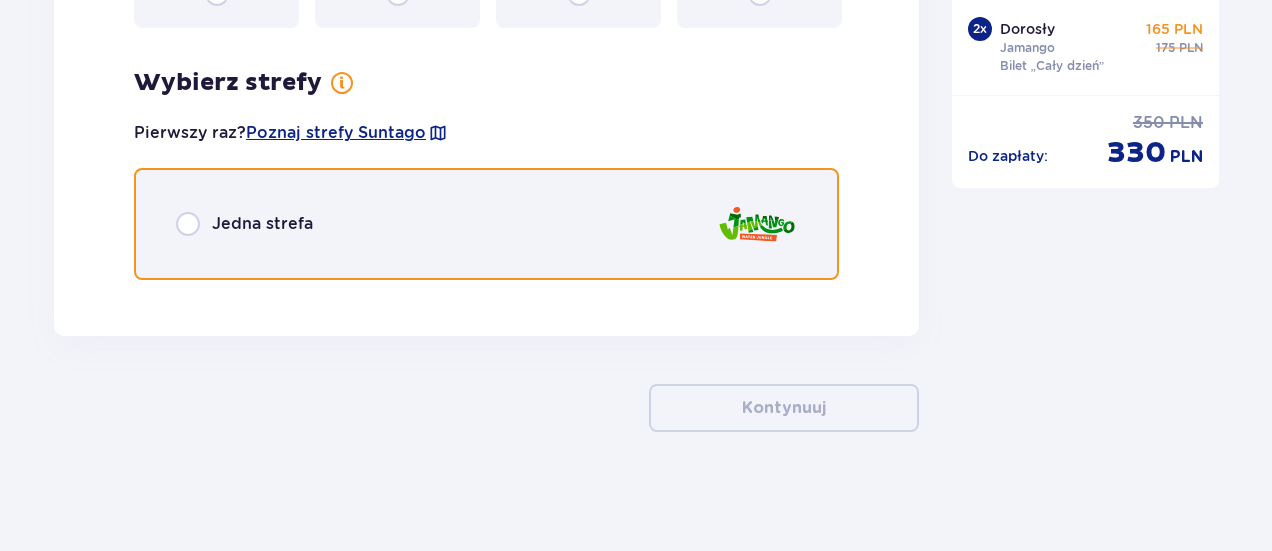 click at bounding box center (188, 224) 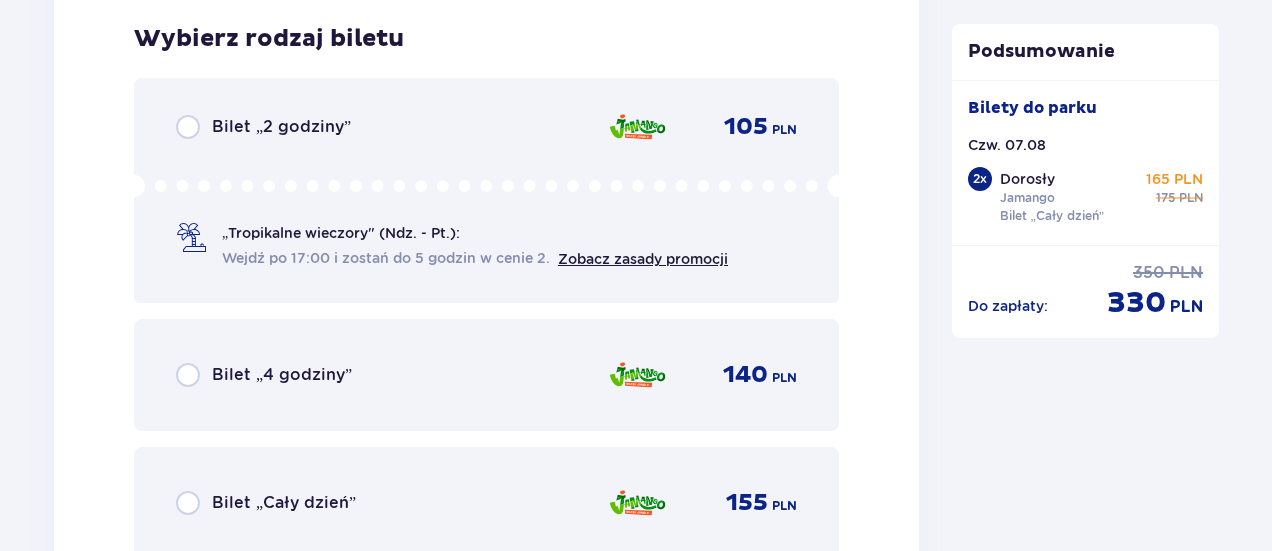 scroll, scrollTop: 5072, scrollLeft: 0, axis: vertical 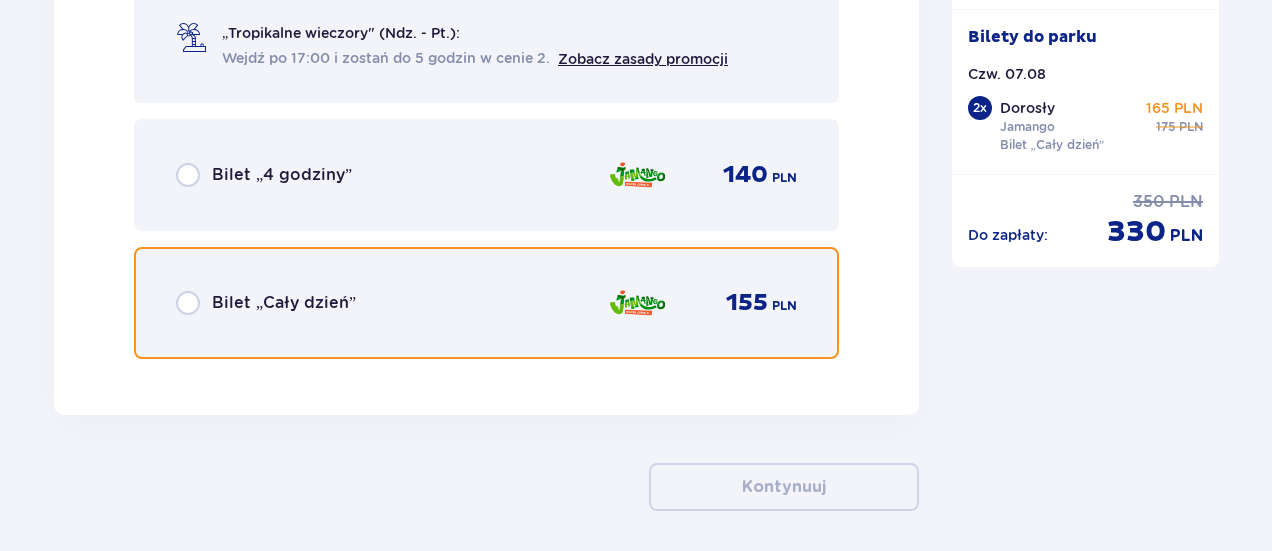 click at bounding box center (188, 303) 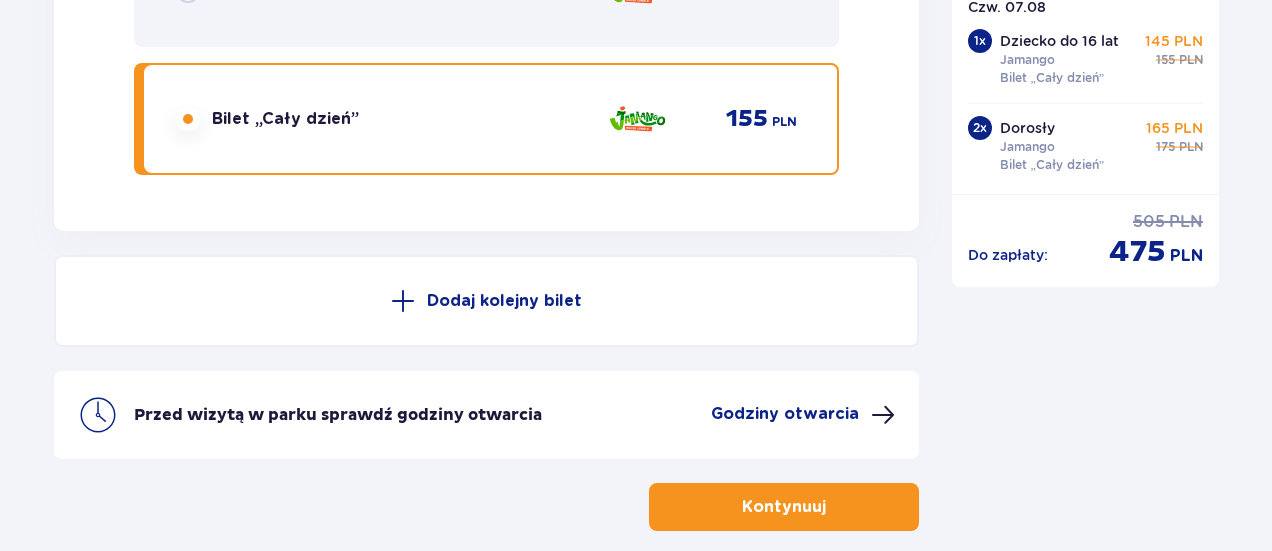 scroll, scrollTop: 5356, scrollLeft: 0, axis: vertical 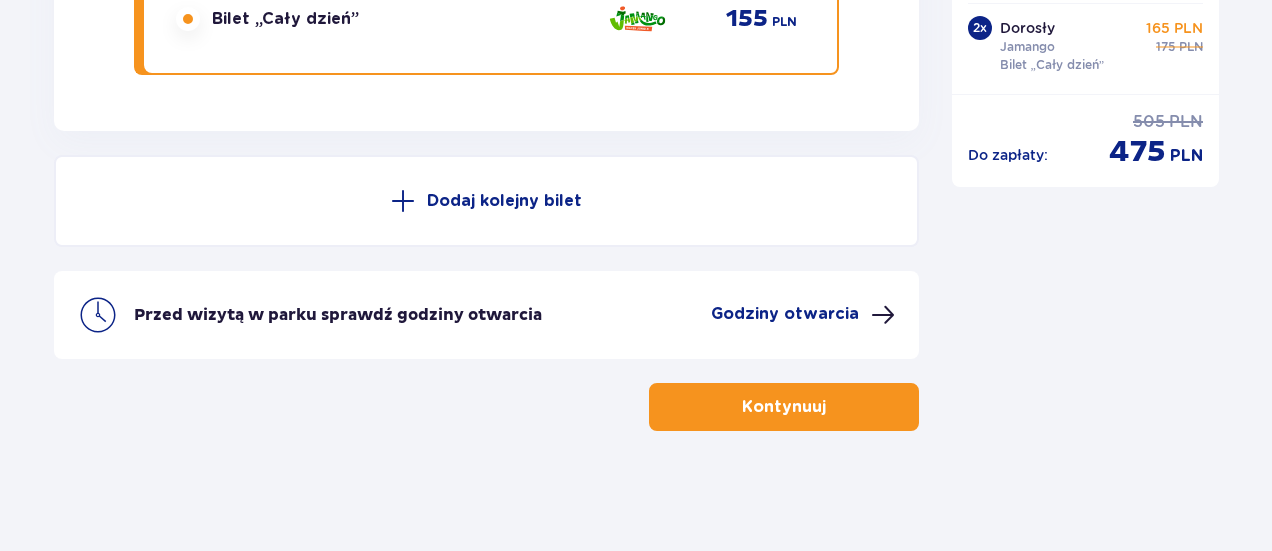 click on "Kontynuuj" at bounding box center (784, 407) 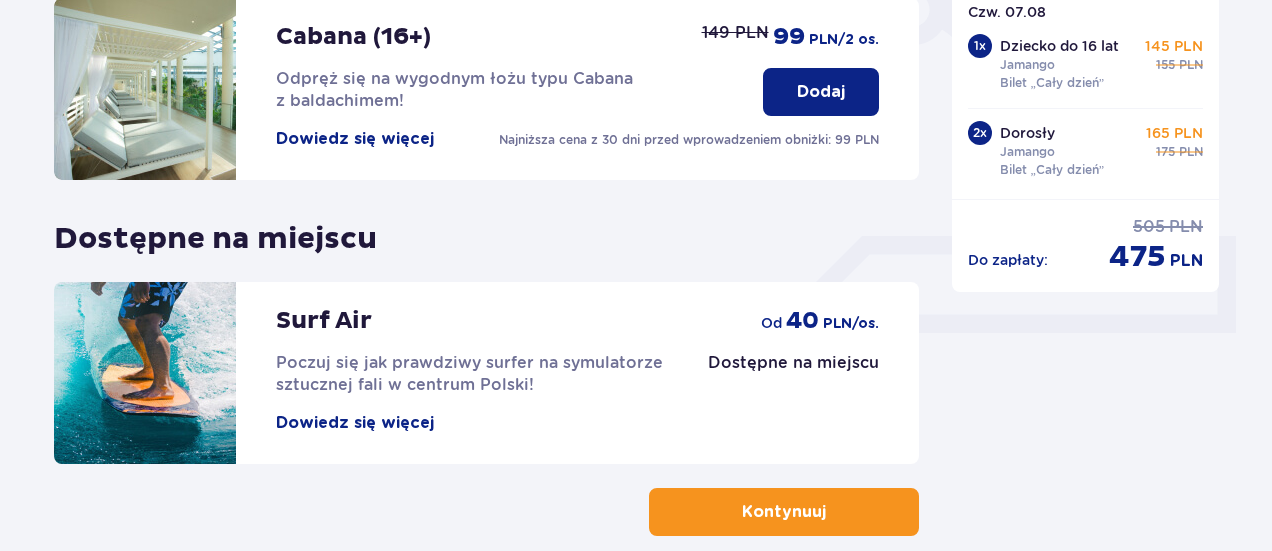 scroll, scrollTop: 804, scrollLeft: 0, axis: vertical 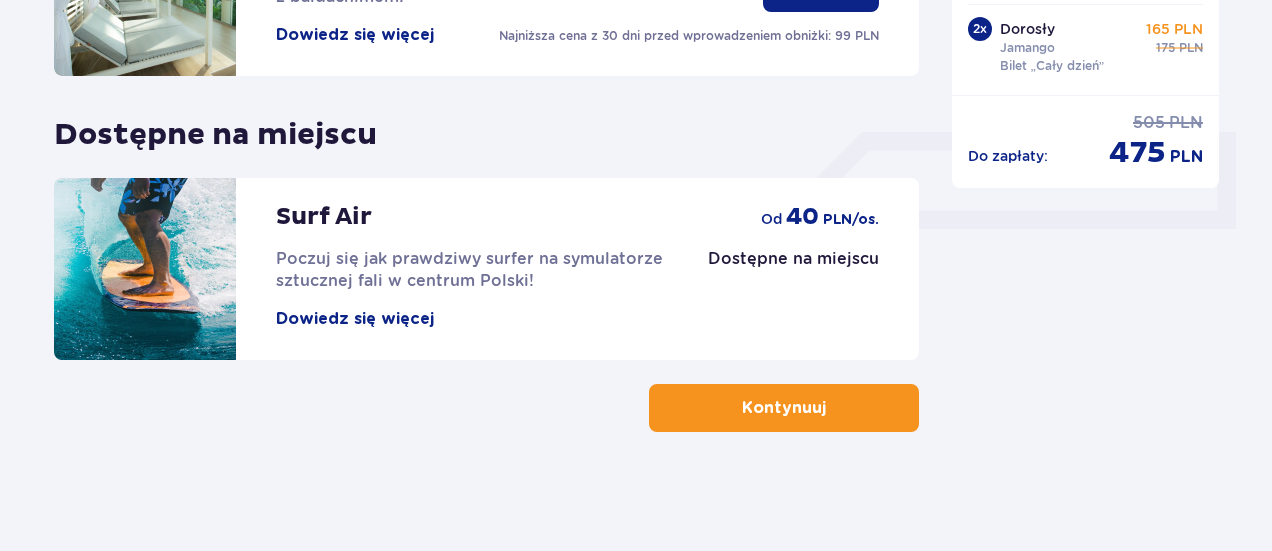 click on "Kontynuuj" at bounding box center [784, 408] 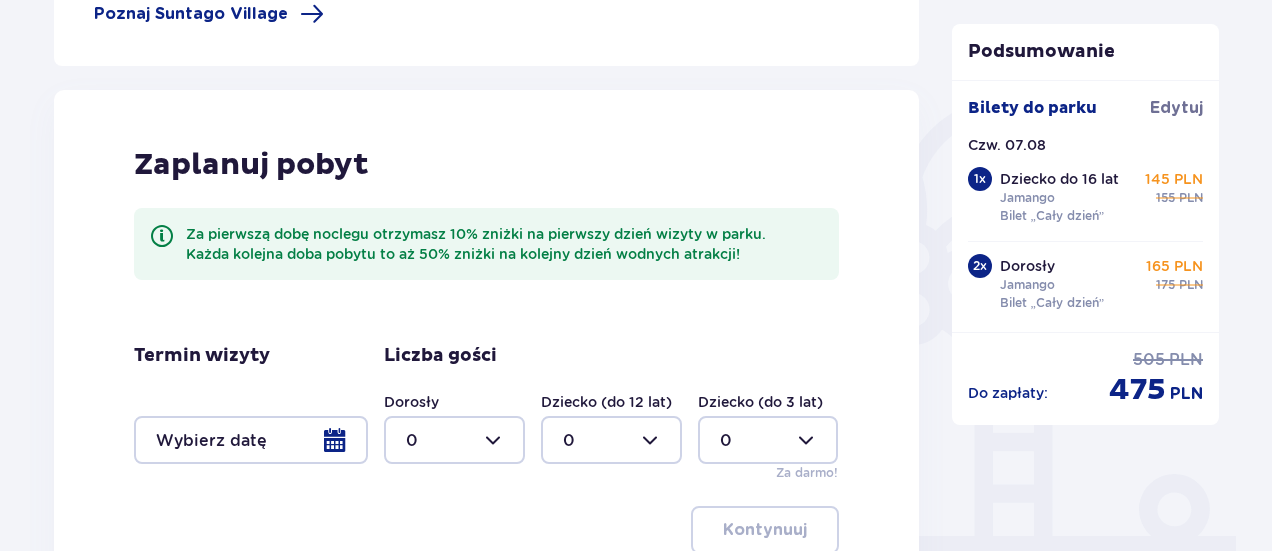 scroll, scrollTop: 0, scrollLeft: 0, axis: both 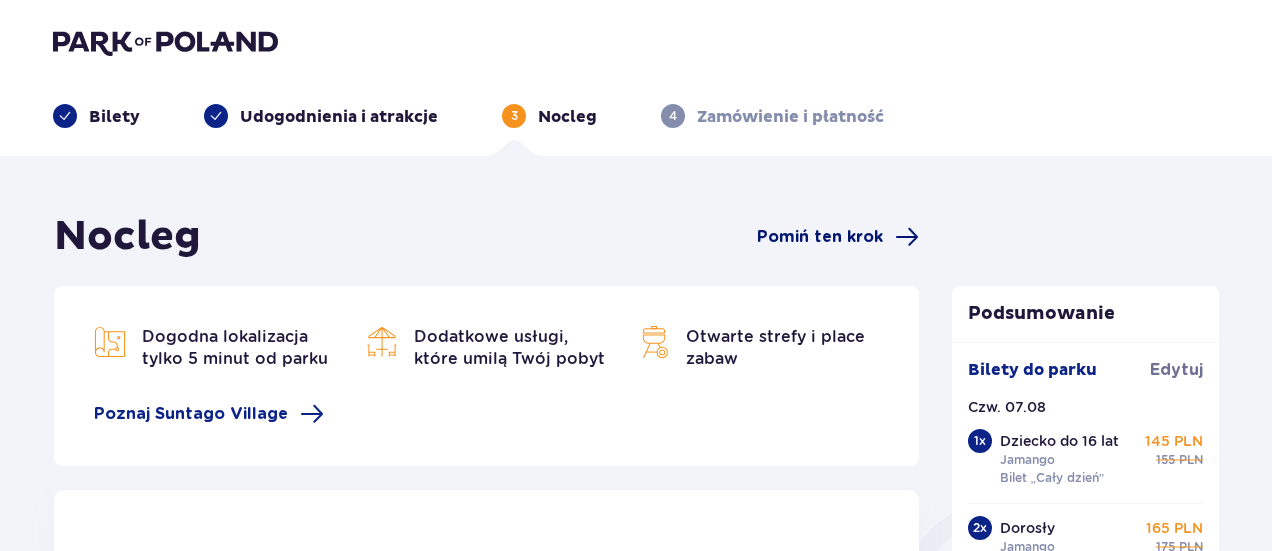 click on "Pomiń ten krok" at bounding box center (820, 237) 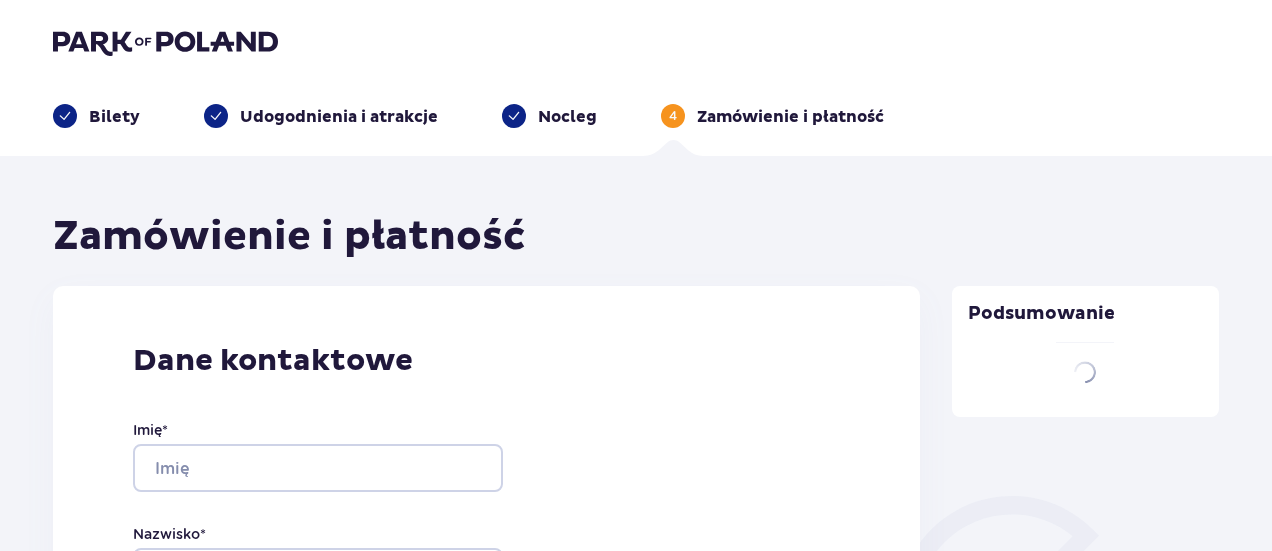 type on "Michał" 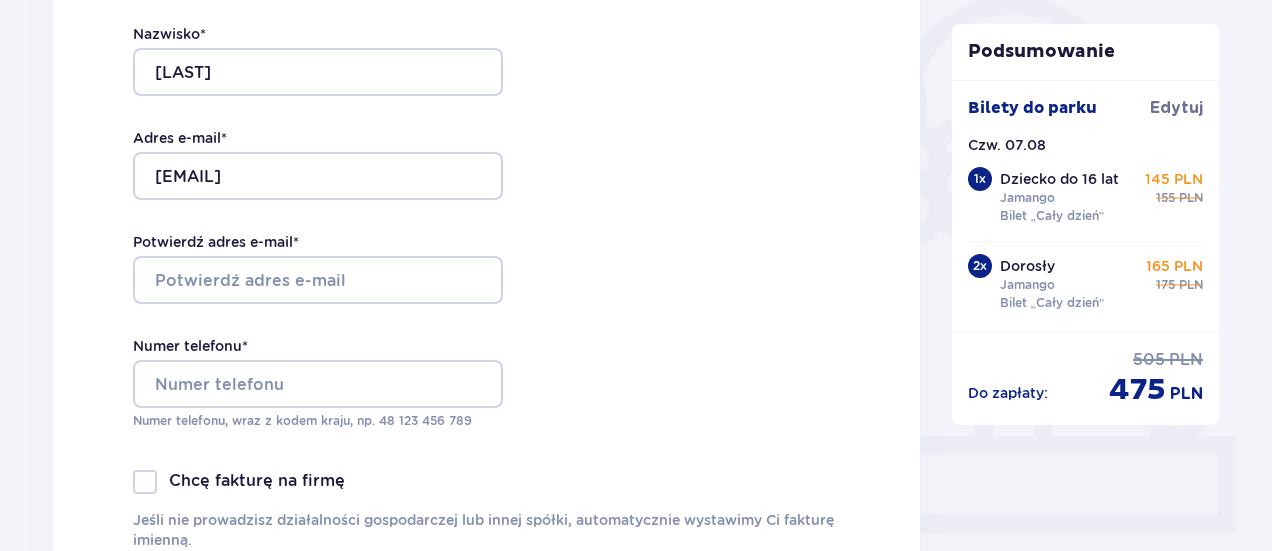 scroll, scrollTop: 600, scrollLeft: 0, axis: vertical 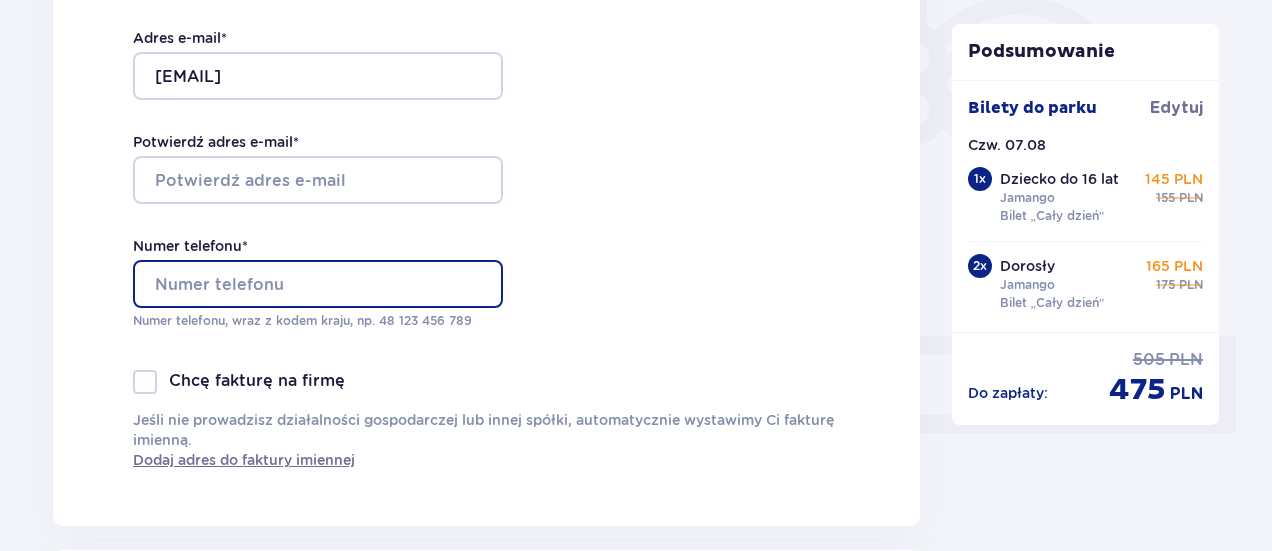 click on "Numer telefonu *" at bounding box center (318, 284) 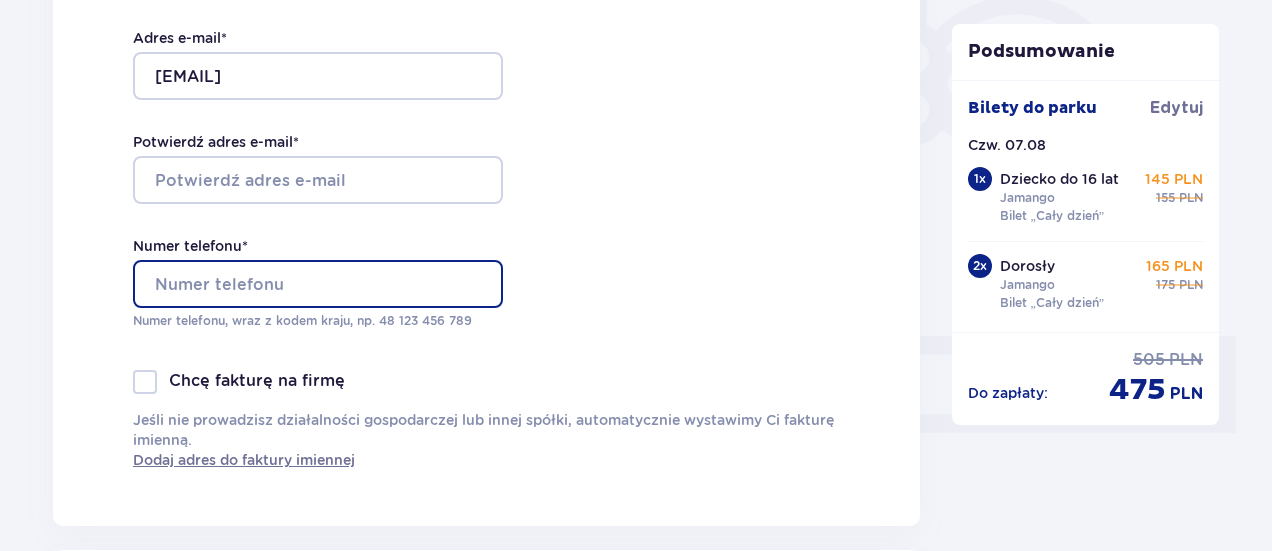 scroll, scrollTop: 700, scrollLeft: 0, axis: vertical 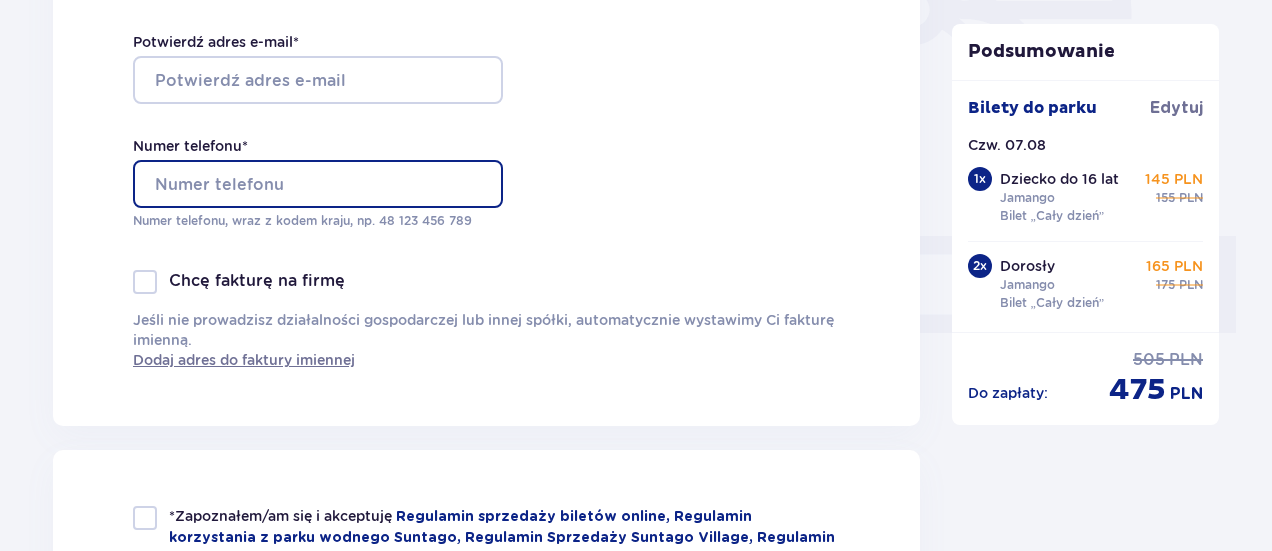 click on "Numer telefonu *" at bounding box center [318, 184] 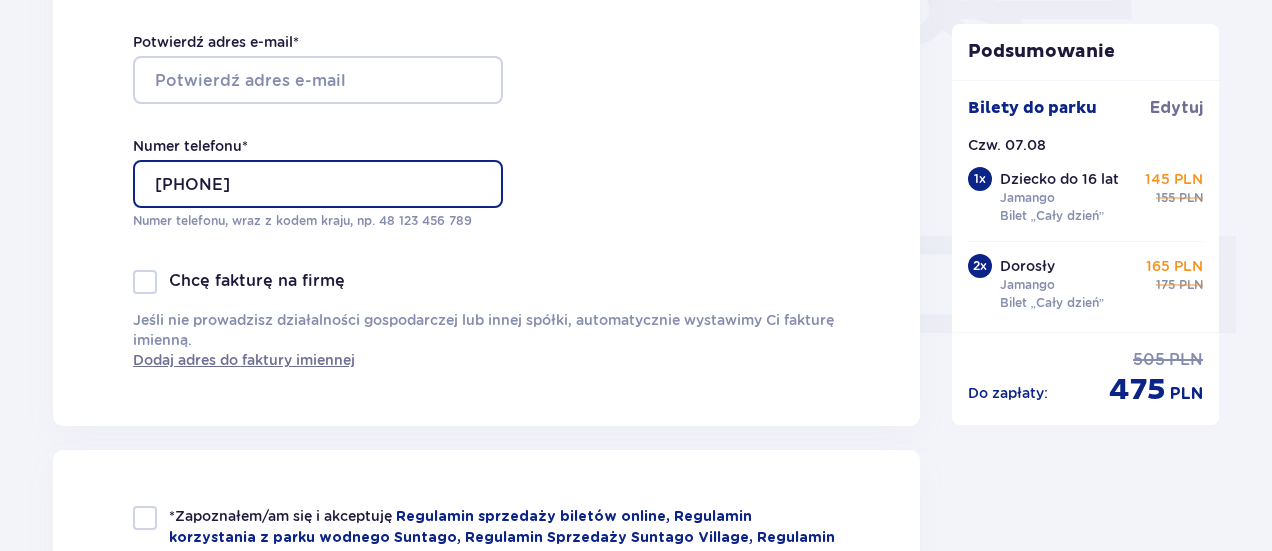 type on "664124456" 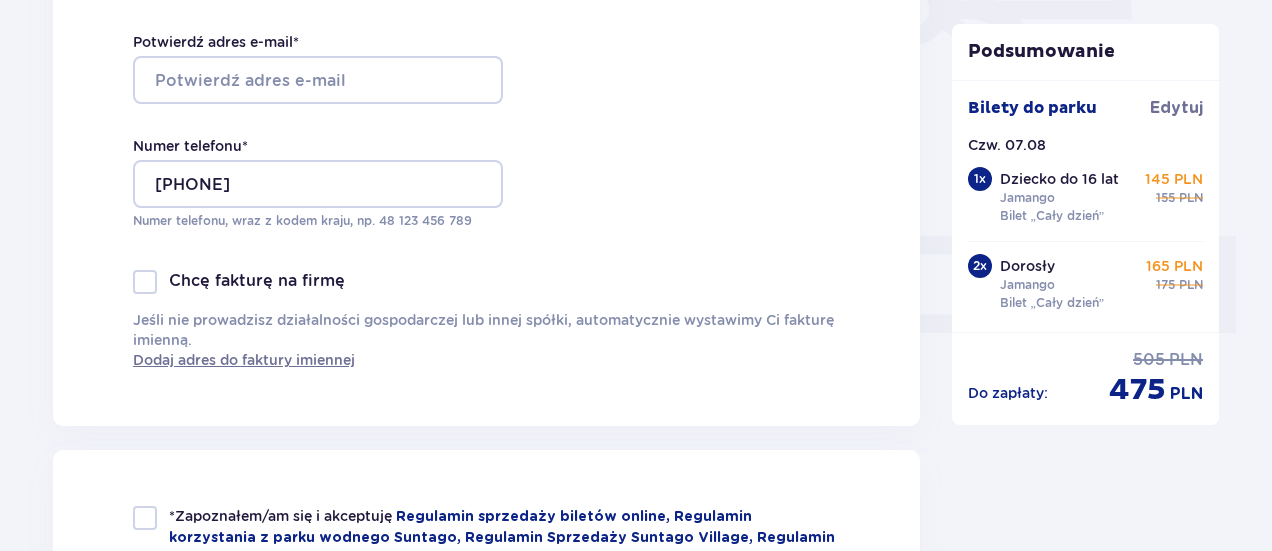 click on "Dane kontaktowe Imię * Michał Nazwisko * Jakimiak Adres e-mail * misza213@gmail.com Potwierdź adres e-mail * Numer telefonu * 664124456 Numer telefonu, wraz z kodem kraju, np. 48 ​123 ​456 ​789 Chcę fakturę na firmę Jeśli nie prowadzisz działalności gospodarczej lub innej spółki, automatycznie wystawimy Ci fakturę imienną. Dodaj adres do faktury imiennej" at bounding box center (486, 6) 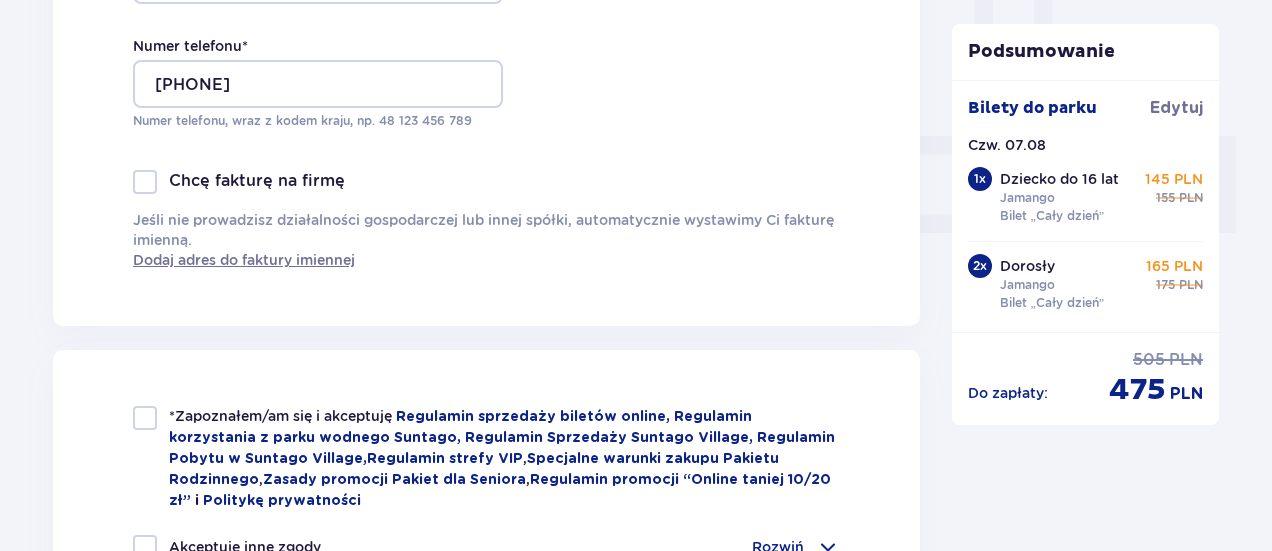 scroll, scrollTop: 900, scrollLeft: 0, axis: vertical 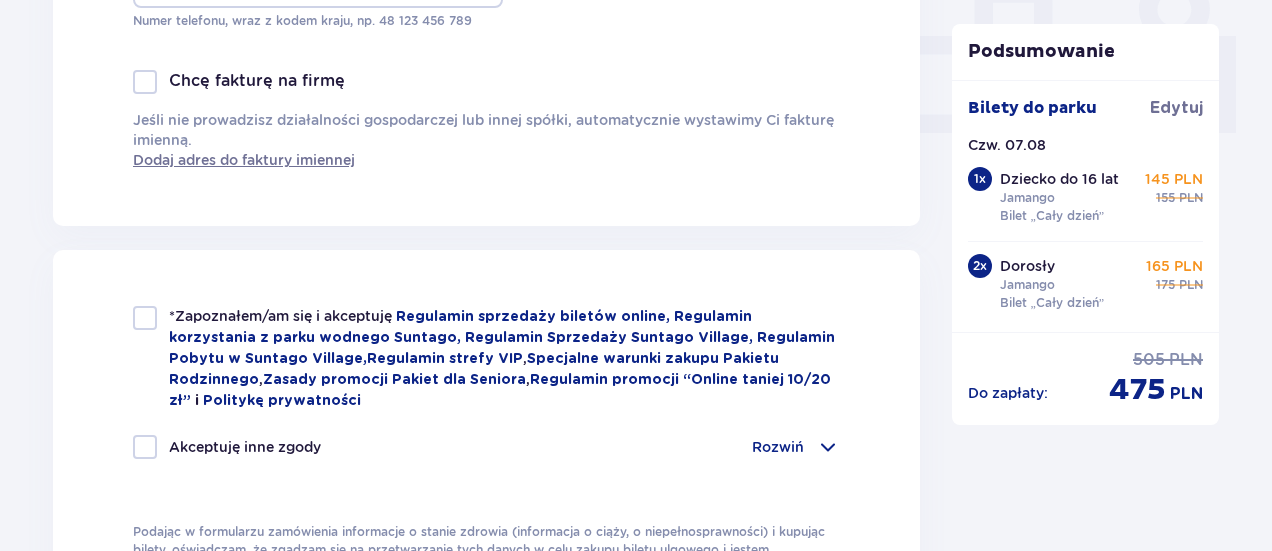 click at bounding box center [145, 318] 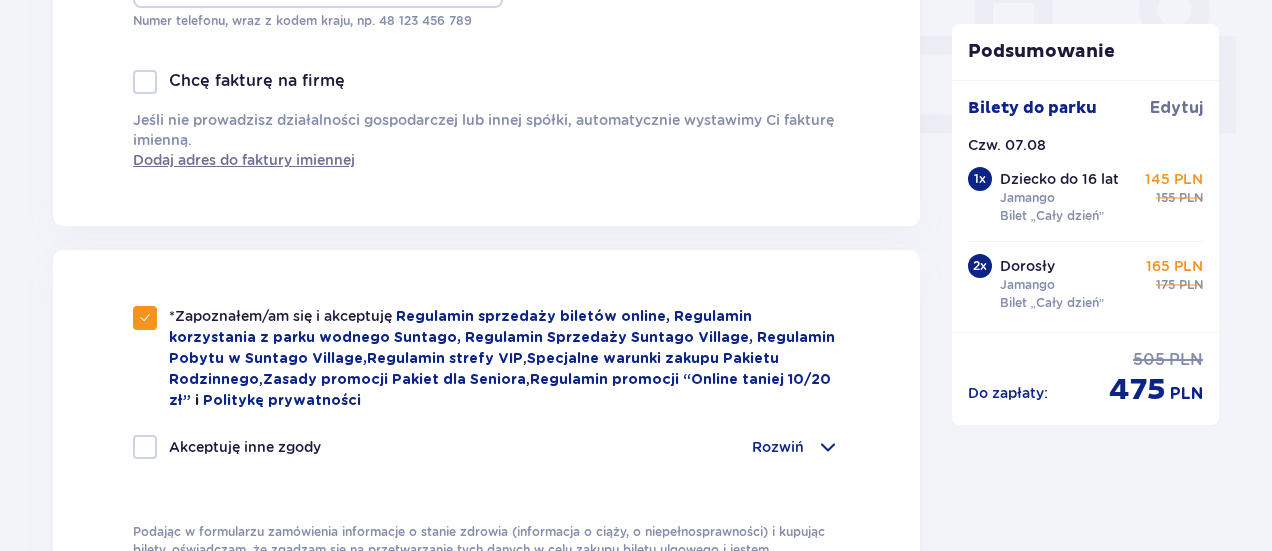 click on "Akceptuję inne zgody Rozwiń Chcę otrzymywać od Global Parks Poland Sp. z o.o. z siedzibą przy ul. Fosa 41/11, 02-768 Warszawa, informacje o ofertach tej Spółki drogą elektroniczną, dlatego w tym celu zgadzam się na przetwarzanie przez tę Spółkę moich danych osobowych Chcę otrzymywać od Global Parks Poland Sp. z o.o., informacje o ofertach tej Spółki drogą telefoniczną, dlatego w tym celu zgadzam się na przetwarzanie przez tę Spółkę moich danych osobowych Chcę otrzymywać drogą elektroniczną od Global Parks Poland Sp. z o.o., informacje o ofertach partnerów tej Spółki, współpracujących, których wykaz znajduje się na stronie parkofpoland.com, dlatego w tym celu zgadzam się na przetwarzanie przez tę Spółkę moich danych osobowych Chcę otrzymywać od Moyome Sp. z o.o. z siedzibą przy ul. Fosa 41/11, 02-768 Warszawa, informacje o ofertach tej Spółki drogą elektroniczną, dlatego w tym celu zgadzam się na przetwarzanie przez tę Spółkę moich danych osobowych" at bounding box center [486, 459] 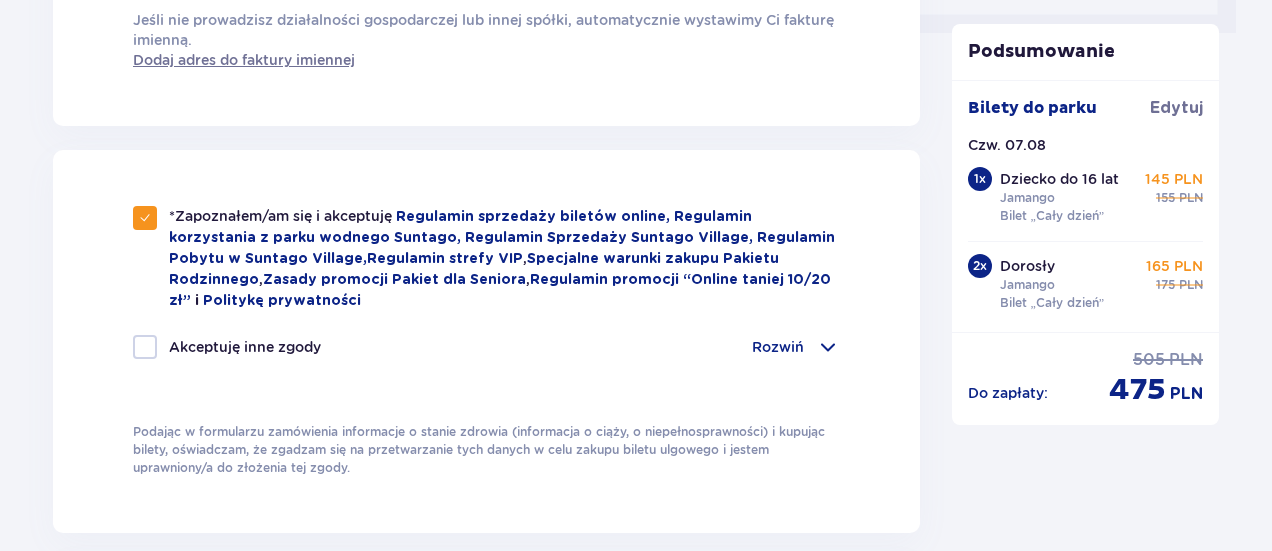 click at bounding box center [145, 347] 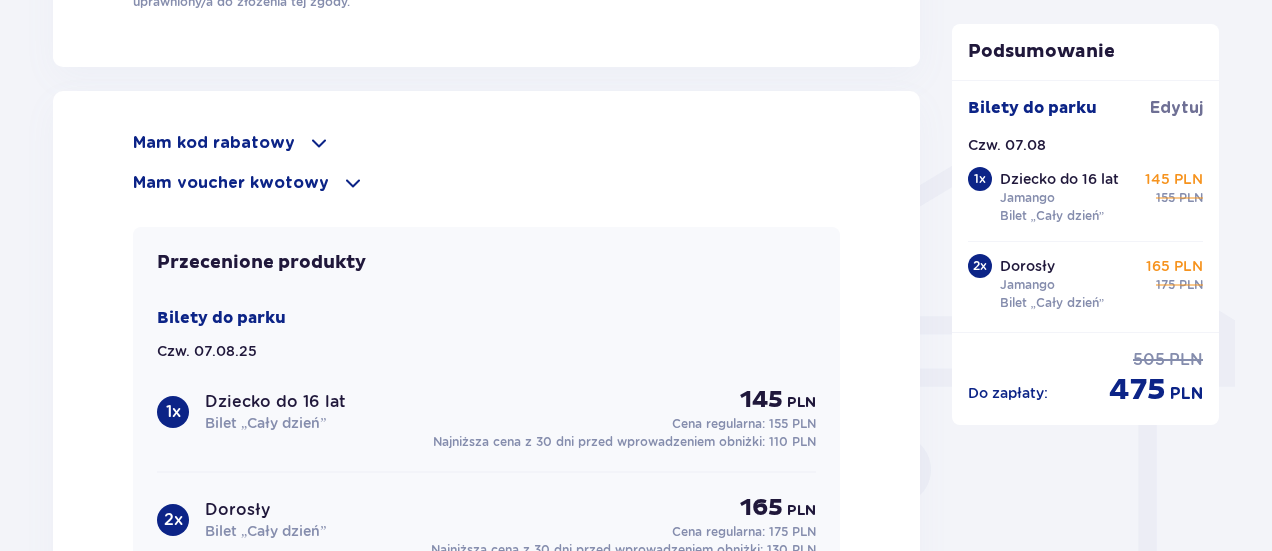 scroll, scrollTop: 1866, scrollLeft: 0, axis: vertical 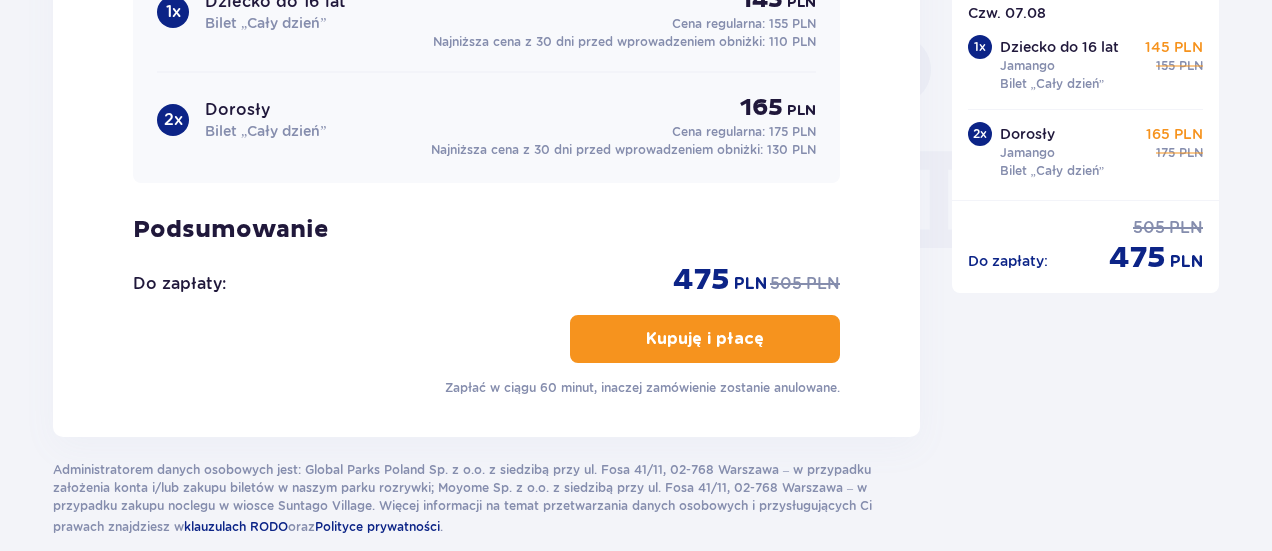 click on "Kupuję i płacę" at bounding box center [705, 339] 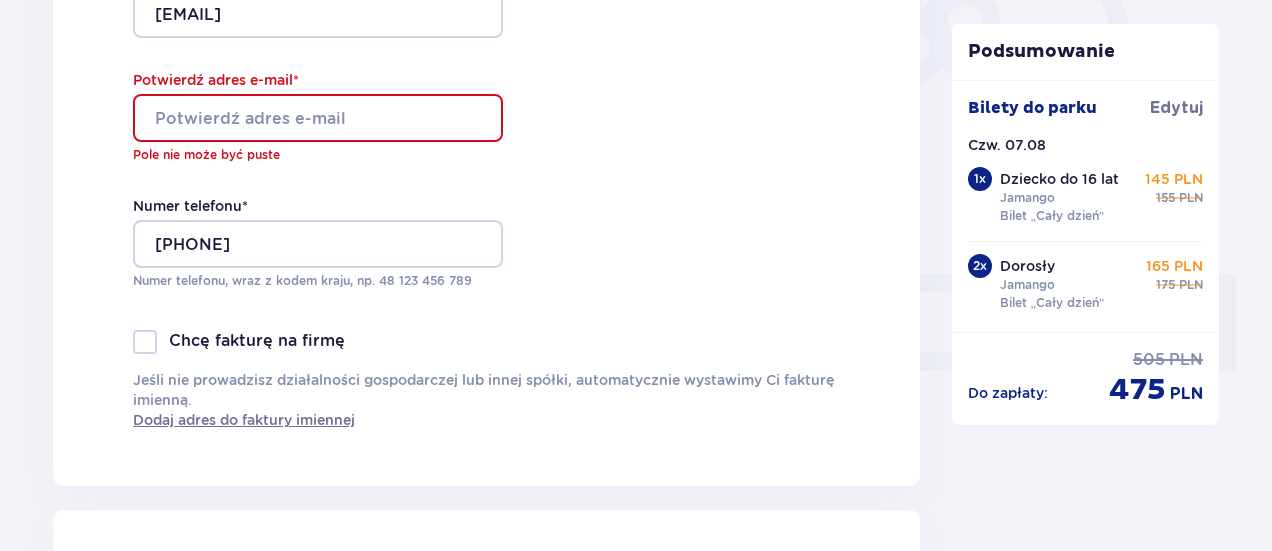 scroll, scrollTop: 656, scrollLeft: 0, axis: vertical 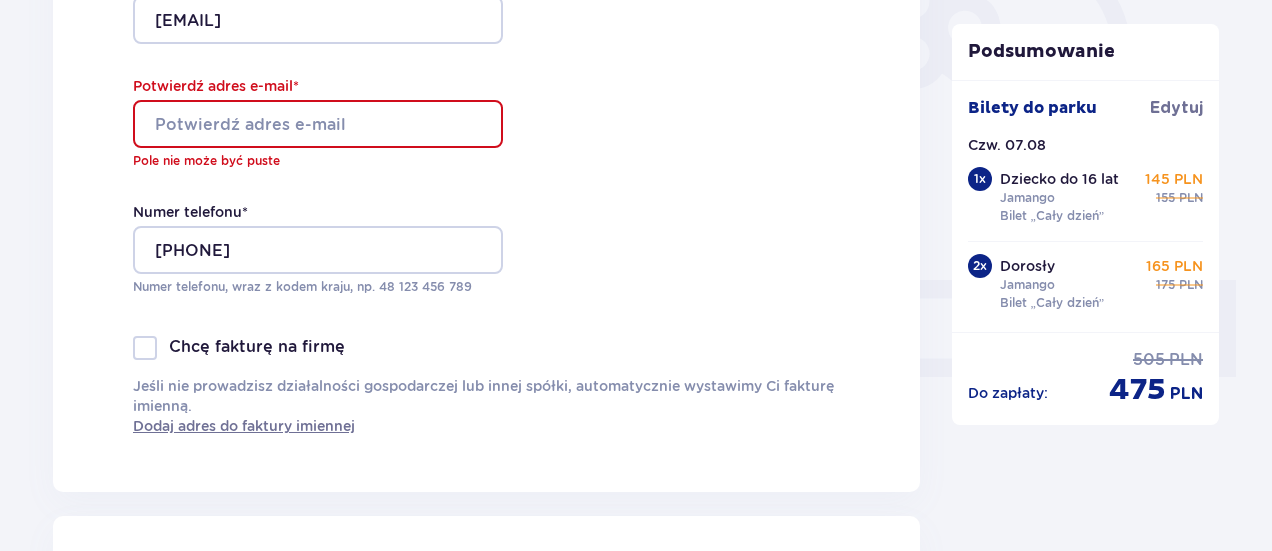 click on "Potwierdź adres e-mail *" at bounding box center [216, 86] 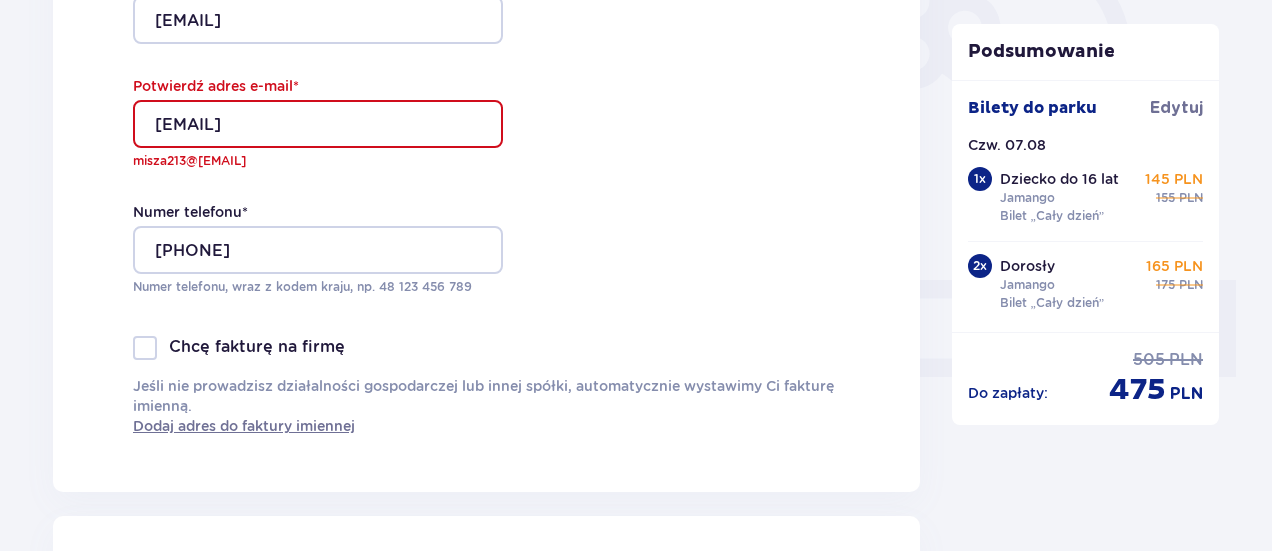 click on "Dane kontaktowe Imię * Michał Nazwisko * Jakimiak Adres e-mail * misza213@gmail.com Potwierdź adres e-mail * misza213@gmail.com Ta wartość powinna być równa "misza213@gmail.com". Numer telefonu * 664124456 Numer telefonu, wraz z kodem kraju, np. 48 ​123 ​456 ​789 Chcę fakturę na firmę Jeśli nie prowadzisz działalności gospodarczej lub innej spółki, automatycznie wystawimy Ci fakturę imienną. Dodaj adres do faktury imiennej" at bounding box center (486, 61) 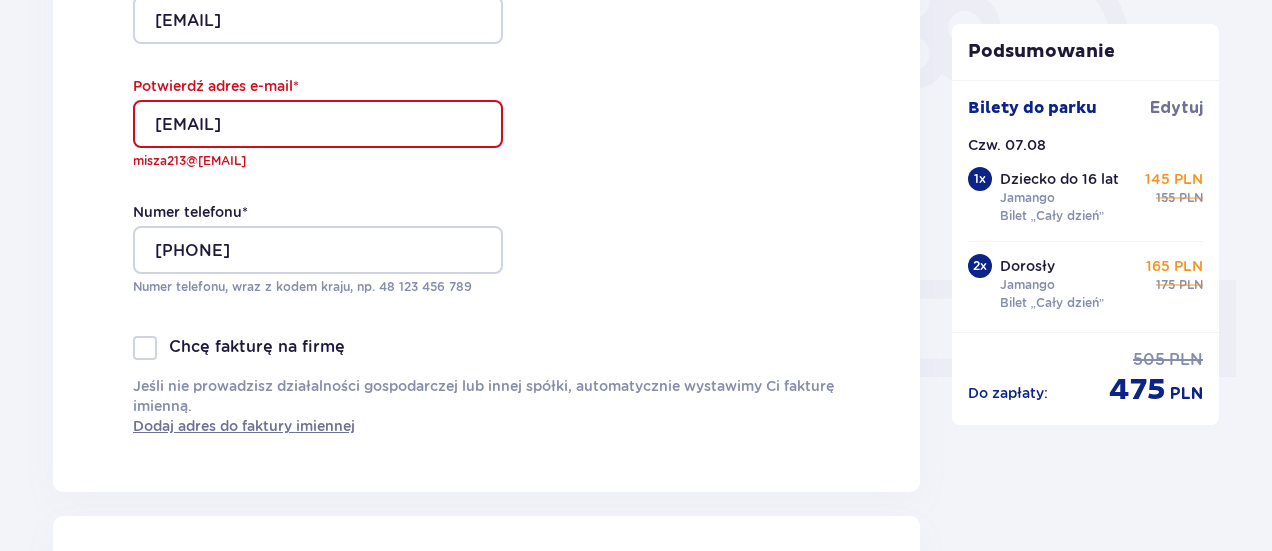 click on "misza213@gmail.com" at bounding box center (318, 124) 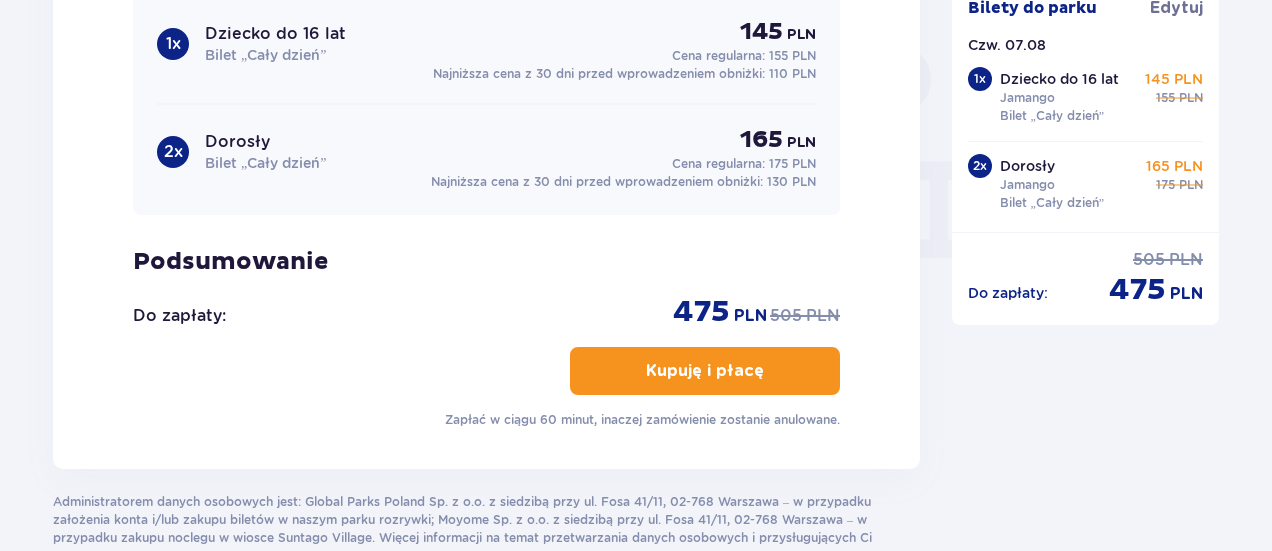 scroll, scrollTop: 1956, scrollLeft: 0, axis: vertical 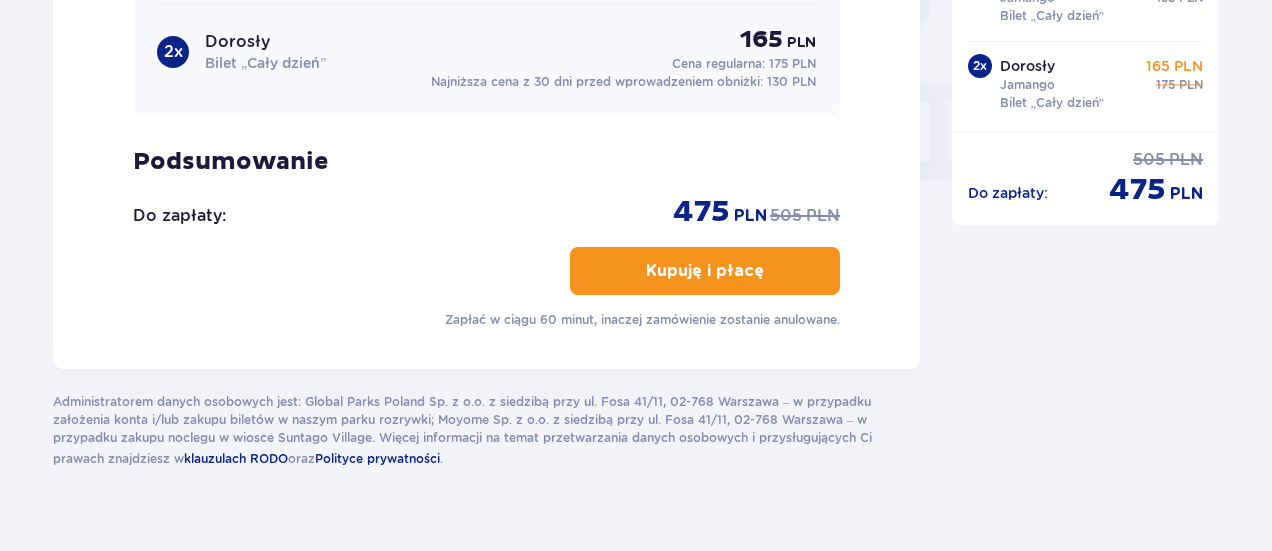 click on "Kupuję i płacę" at bounding box center (705, 271) 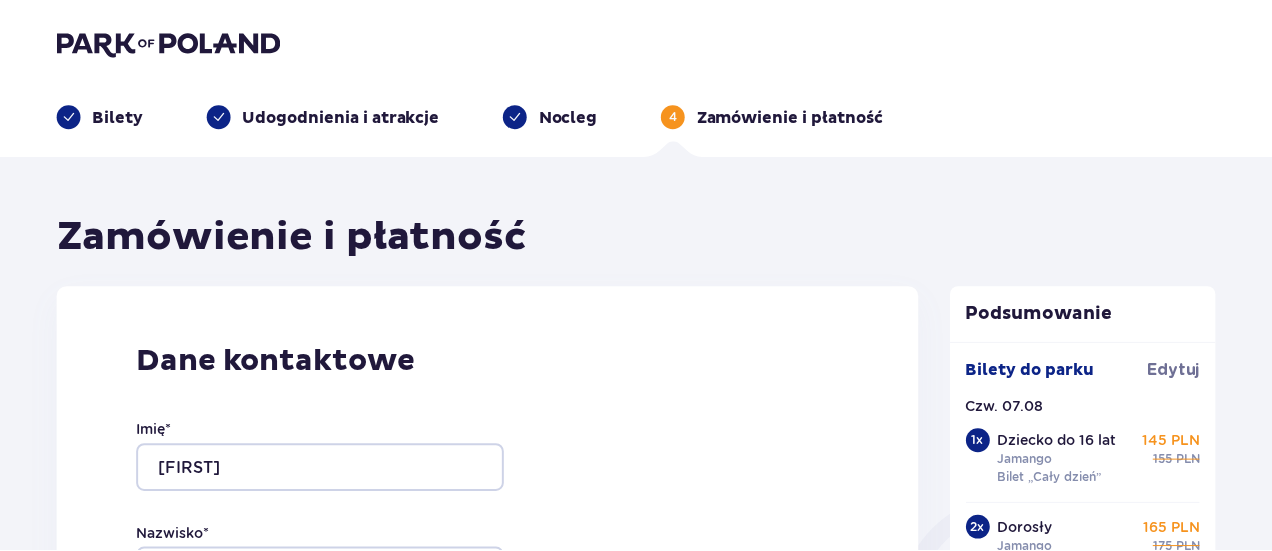 scroll, scrollTop: 896, scrollLeft: 0, axis: vertical 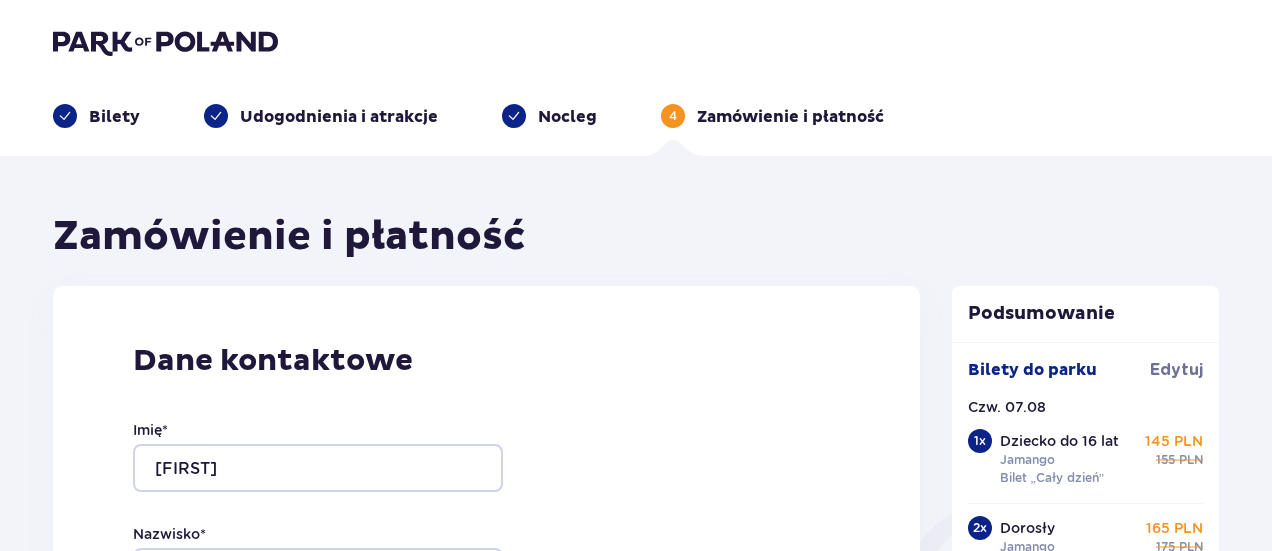 drag, startPoint x: 1016, startPoint y: 68, endPoint x: 962, endPoint y: 67, distance: 54.00926 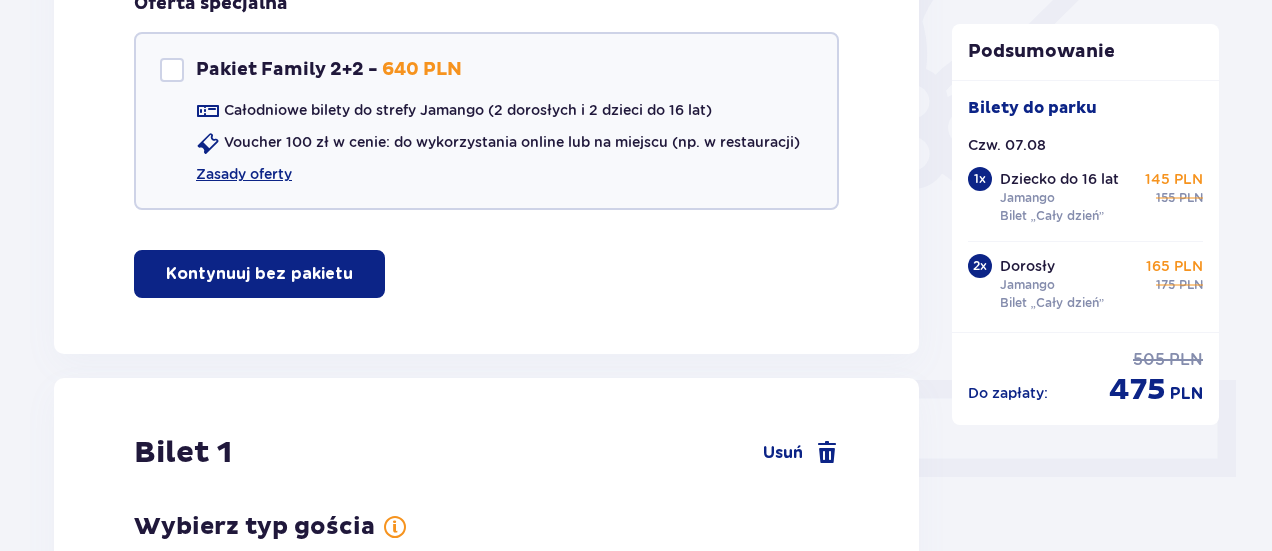scroll, scrollTop: 0, scrollLeft: 0, axis: both 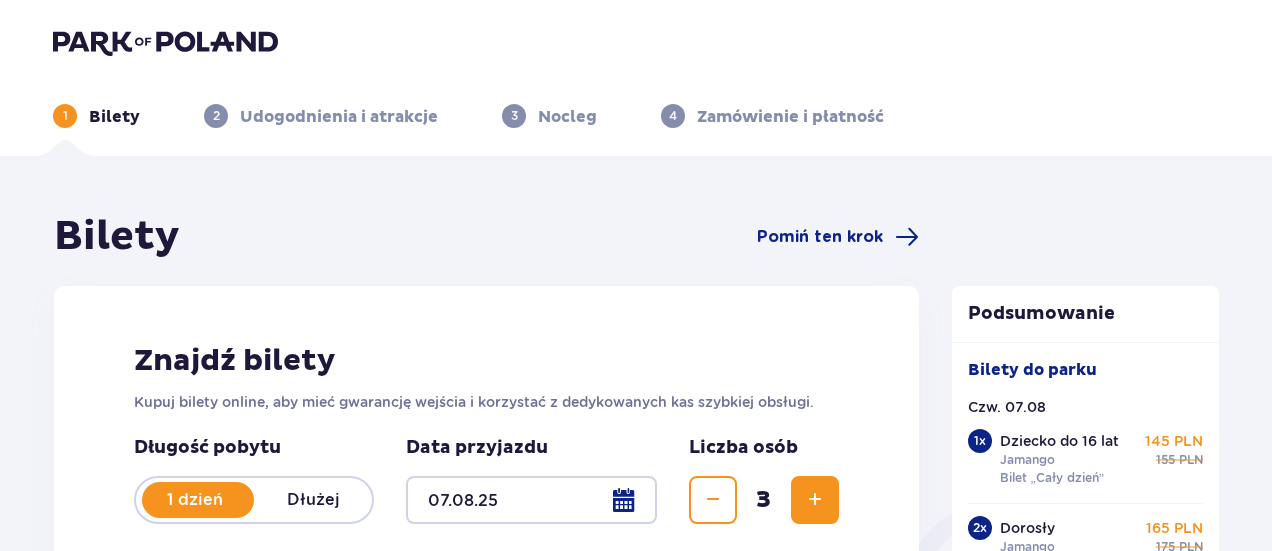 click at bounding box center (636, 42) 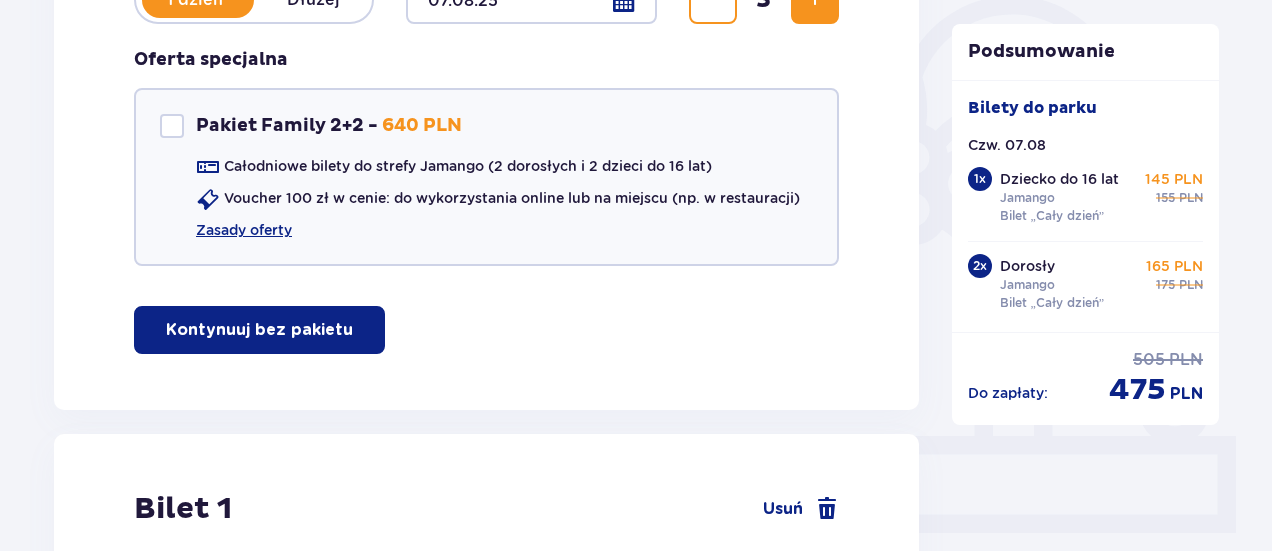 scroll, scrollTop: 0, scrollLeft: 0, axis: both 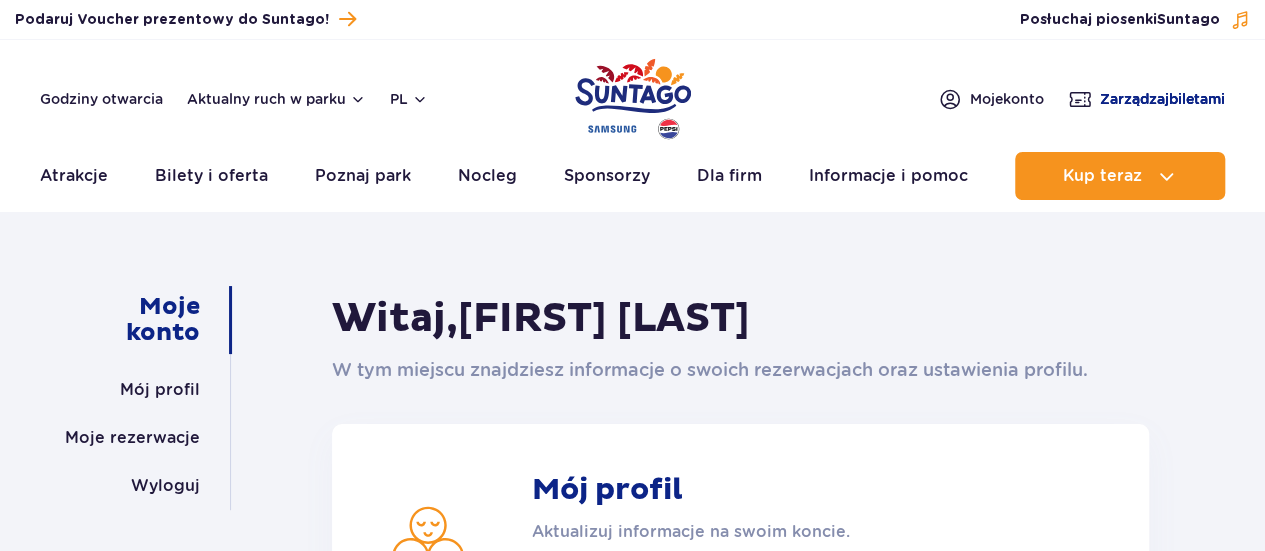 click on "Zarządzaj  biletami" at bounding box center [1162, 99] 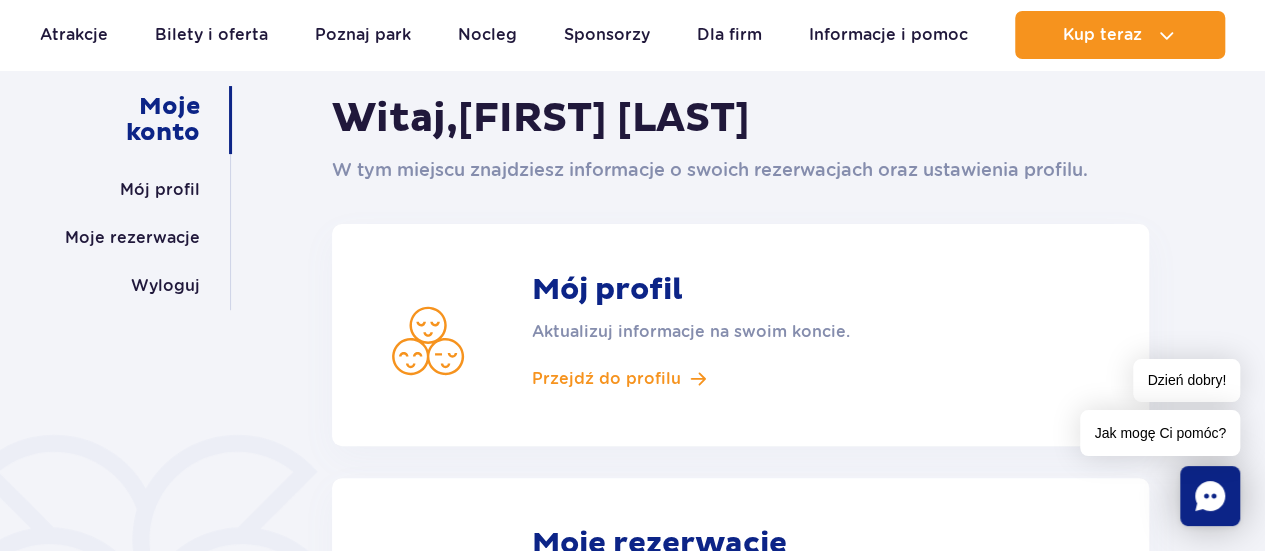 scroll, scrollTop: 500, scrollLeft: 0, axis: vertical 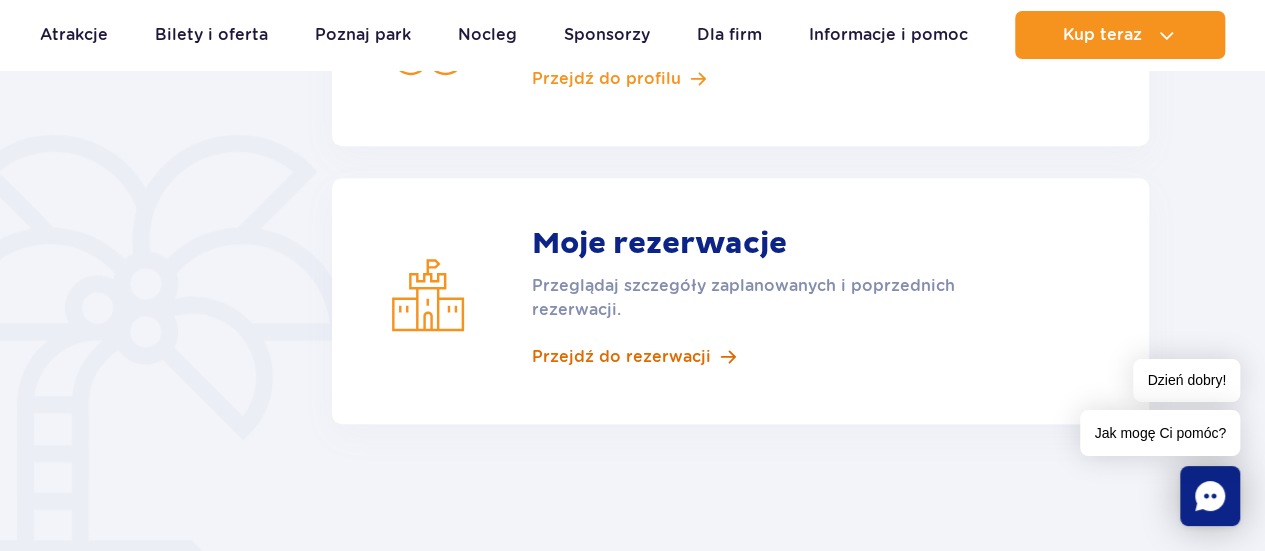 click on "Przejdź do rezerwacji" at bounding box center [621, 357] 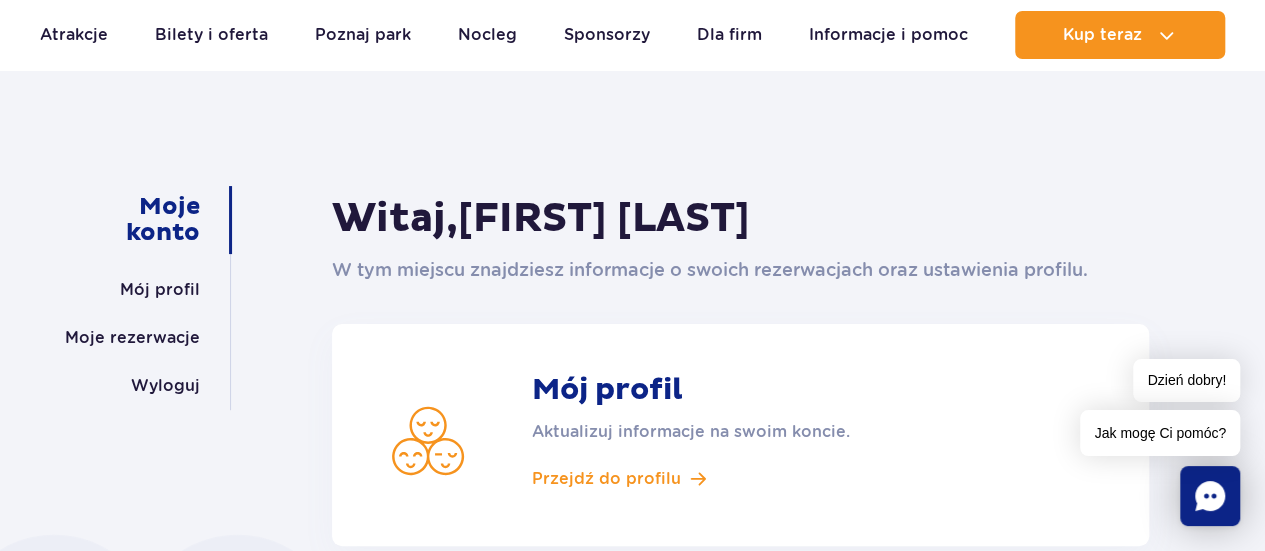 scroll, scrollTop: 0, scrollLeft: 0, axis: both 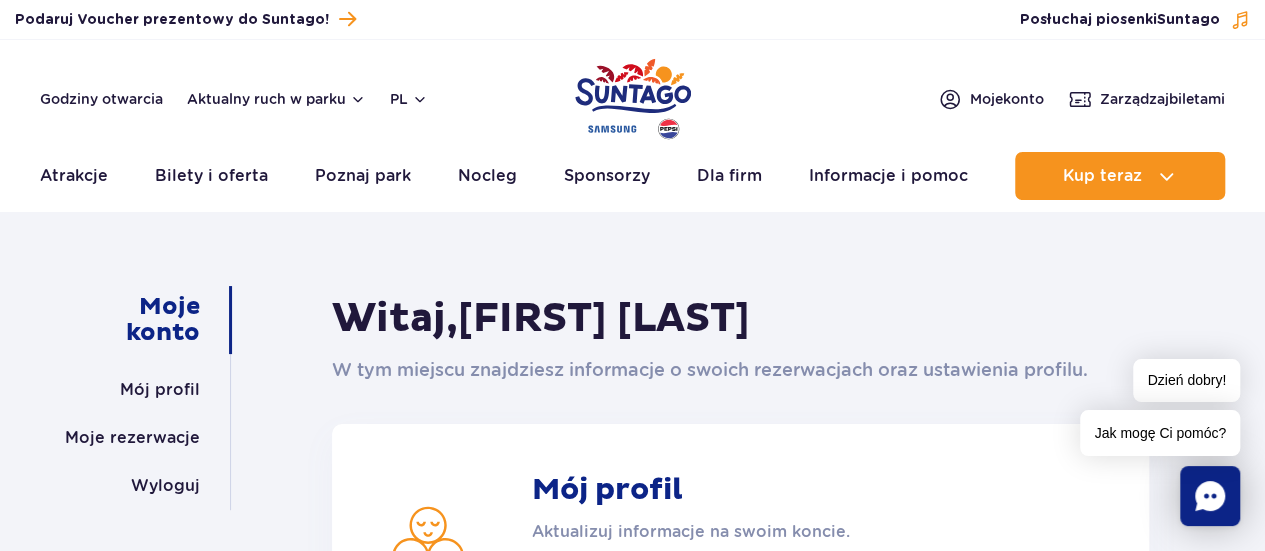 drag, startPoint x: 1024, startPoint y: 272, endPoint x: 1073, endPoint y: 259, distance: 50.695168 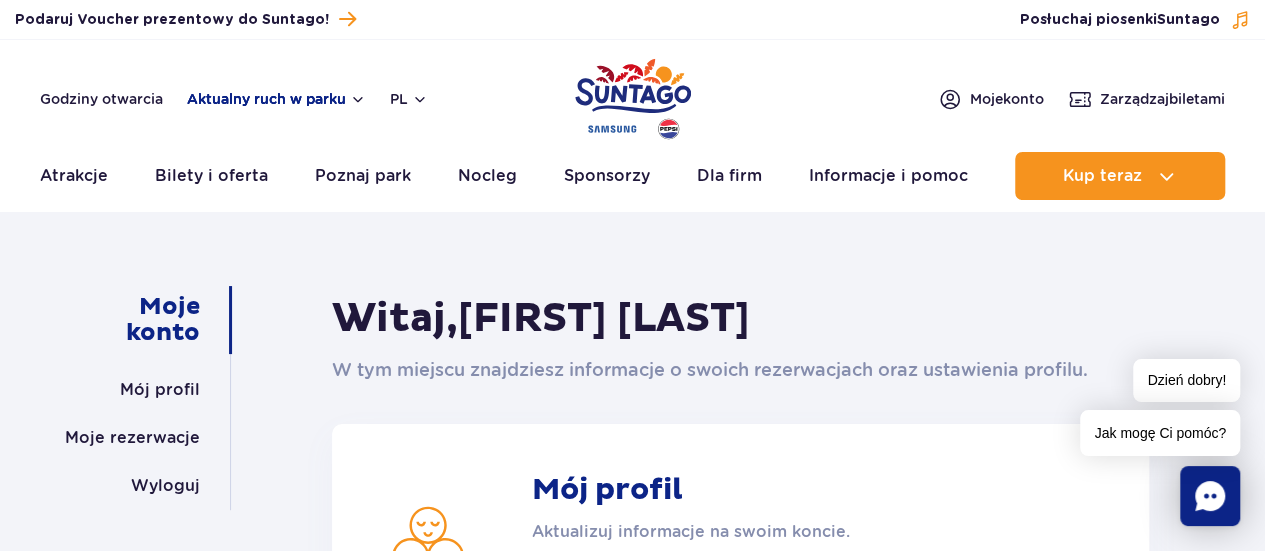 click on "Aktualny ruch w parku" at bounding box center [276, 99] 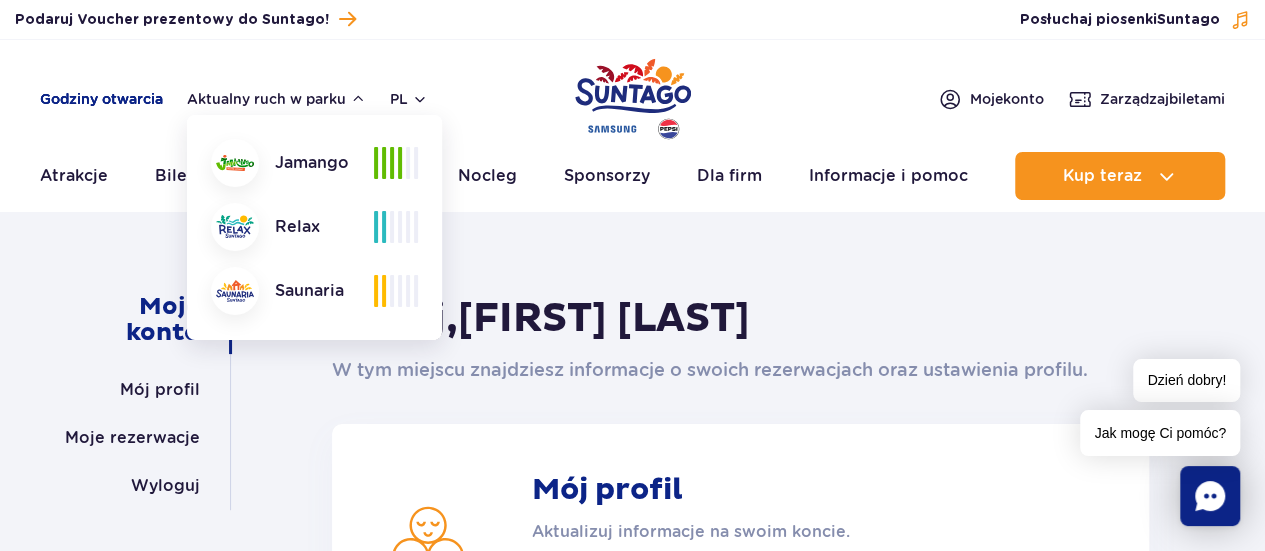 click on "Godziny otwarcia" at bounding box center (101, 99) 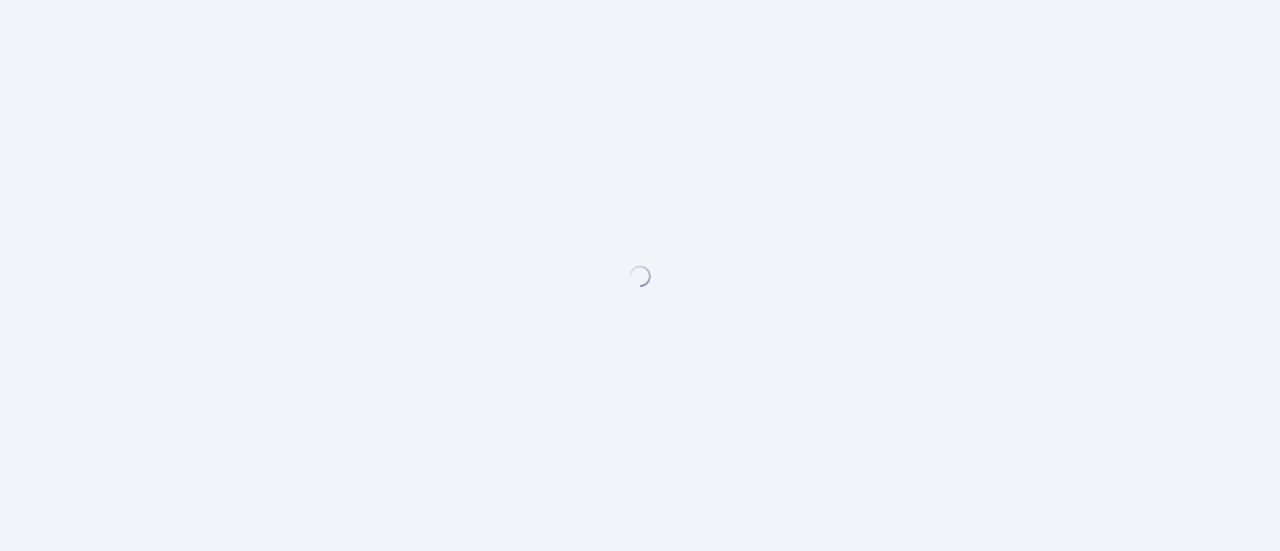 scroll, scrollTop: 0, scrollLeft: 0, axis: both 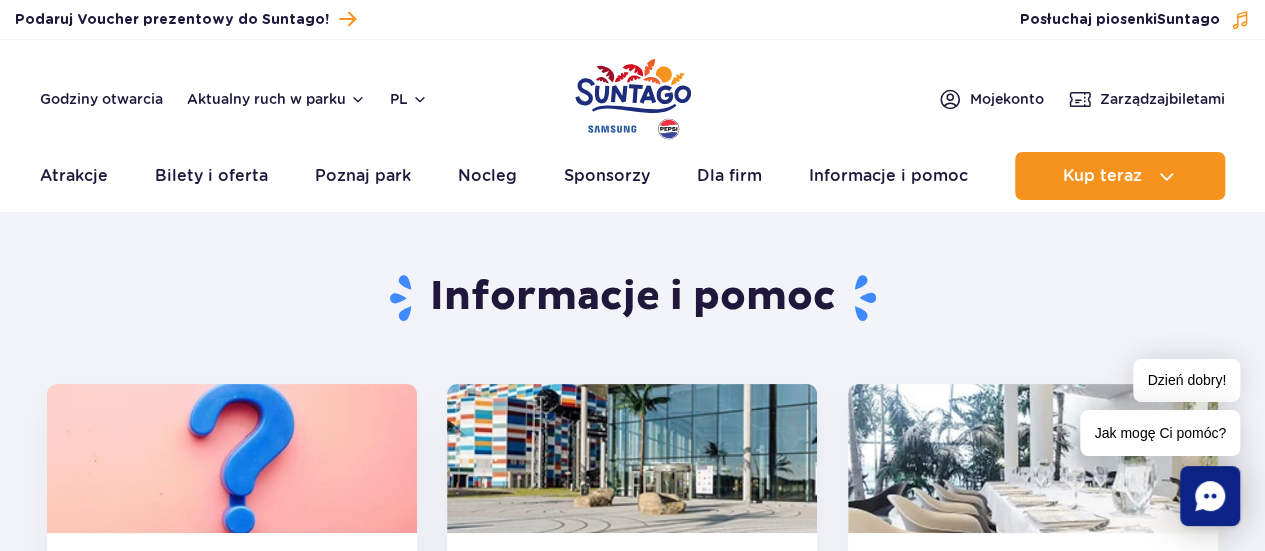 click on "Informacje i pomoc" at bounding box center (632, 298) 